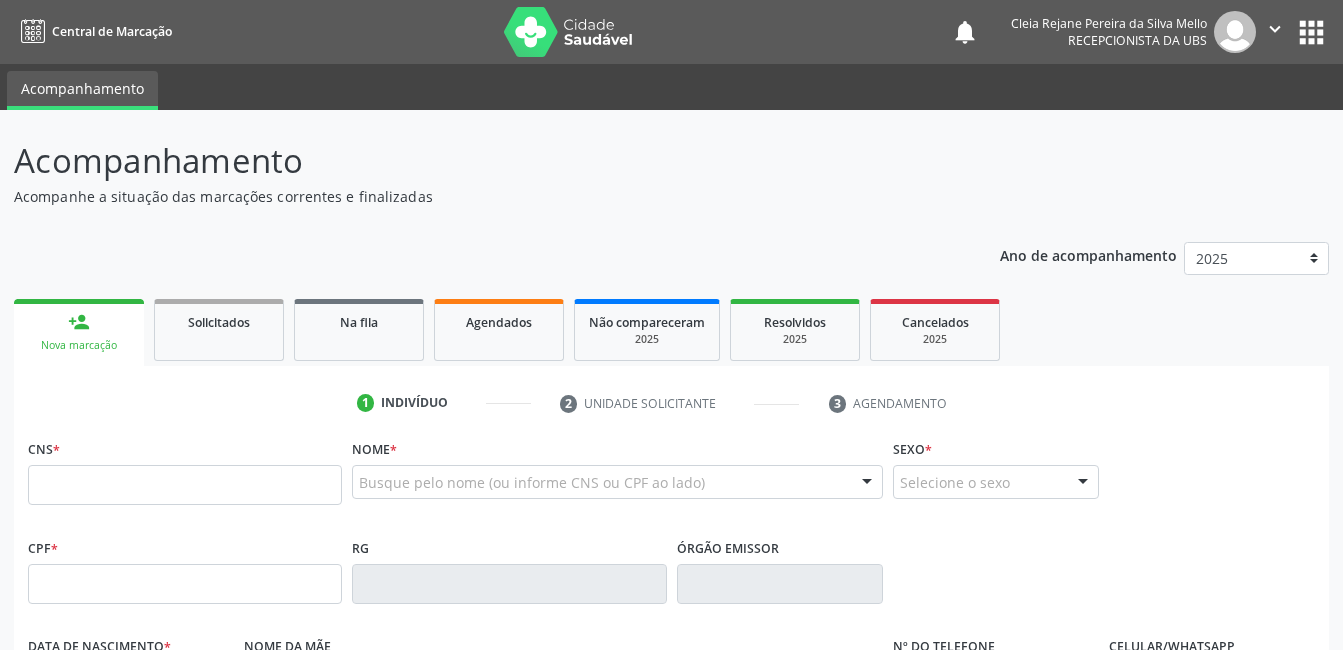 scroll, scrollTop: 0, scrollLeft: 0, axis: both 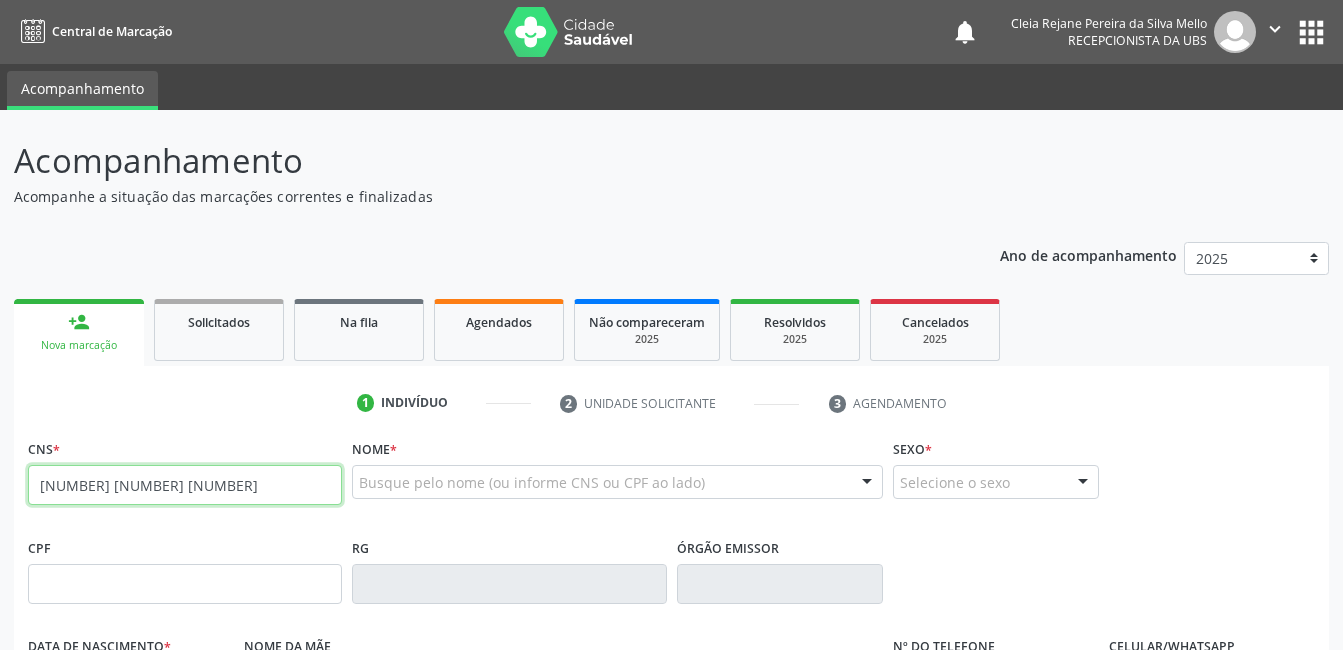 type on "[NUMBER] [NUMBER] [NUMBER]" 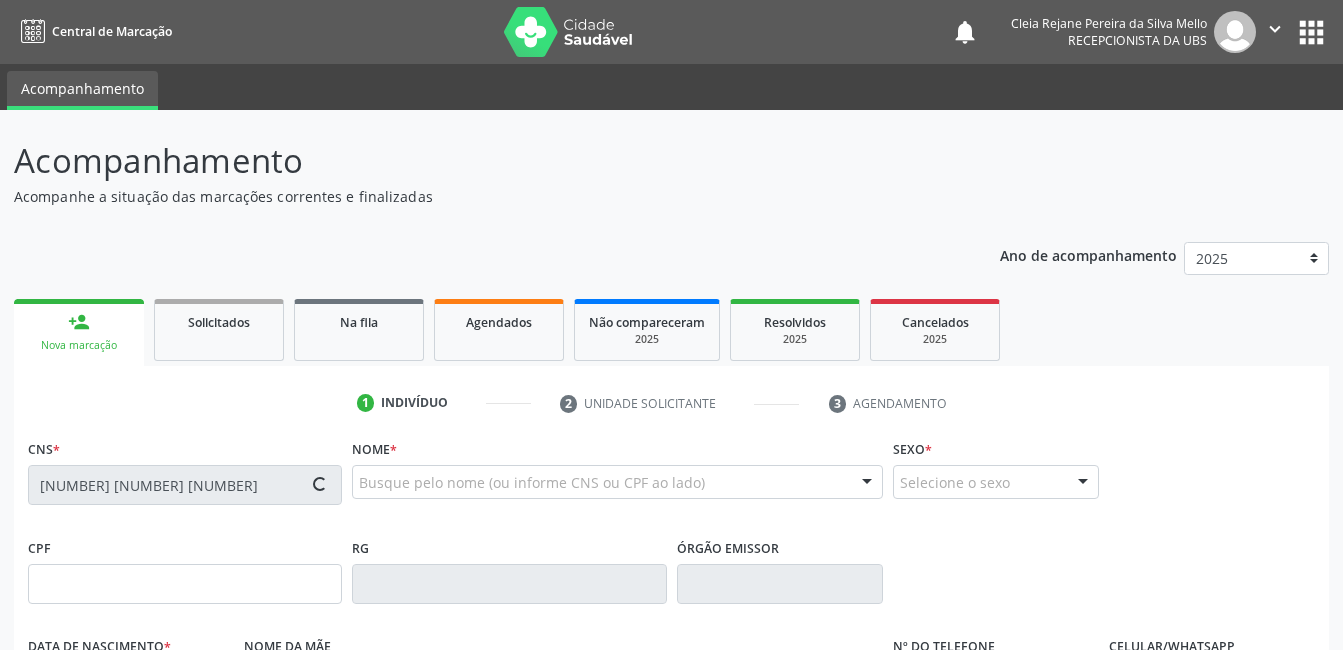 type on "[DATE]" 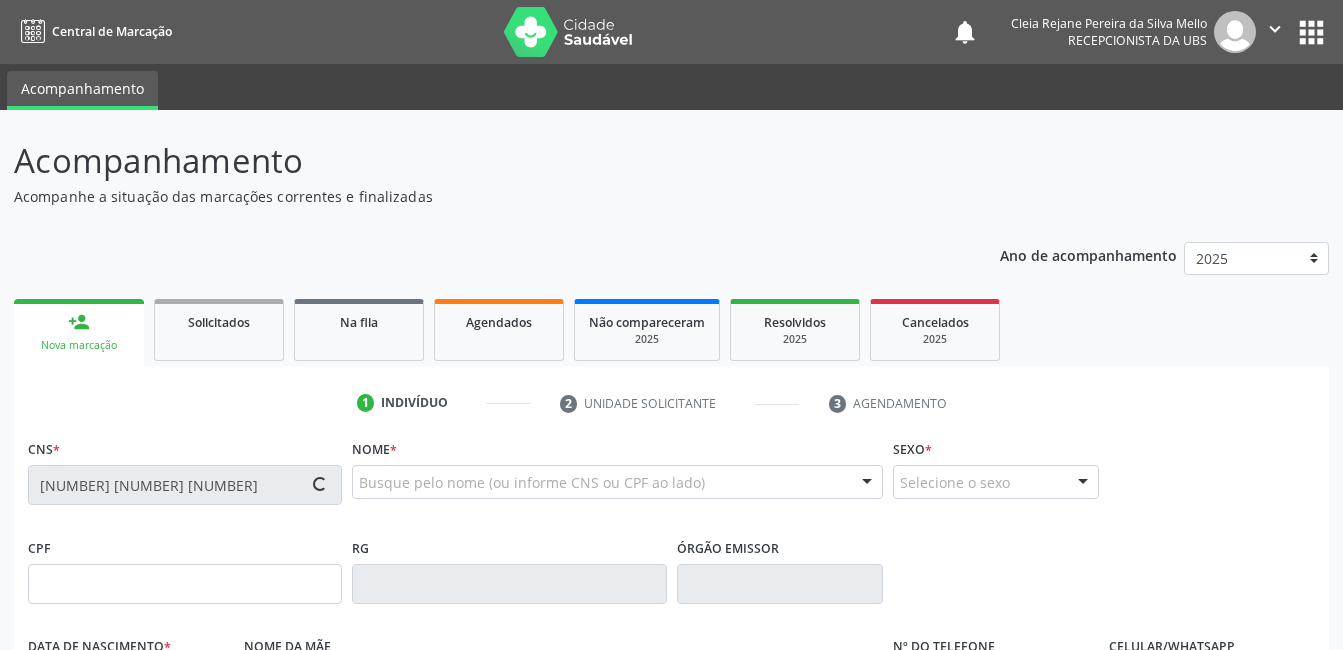 type on "[FIRST] [LAST] [LAST]" 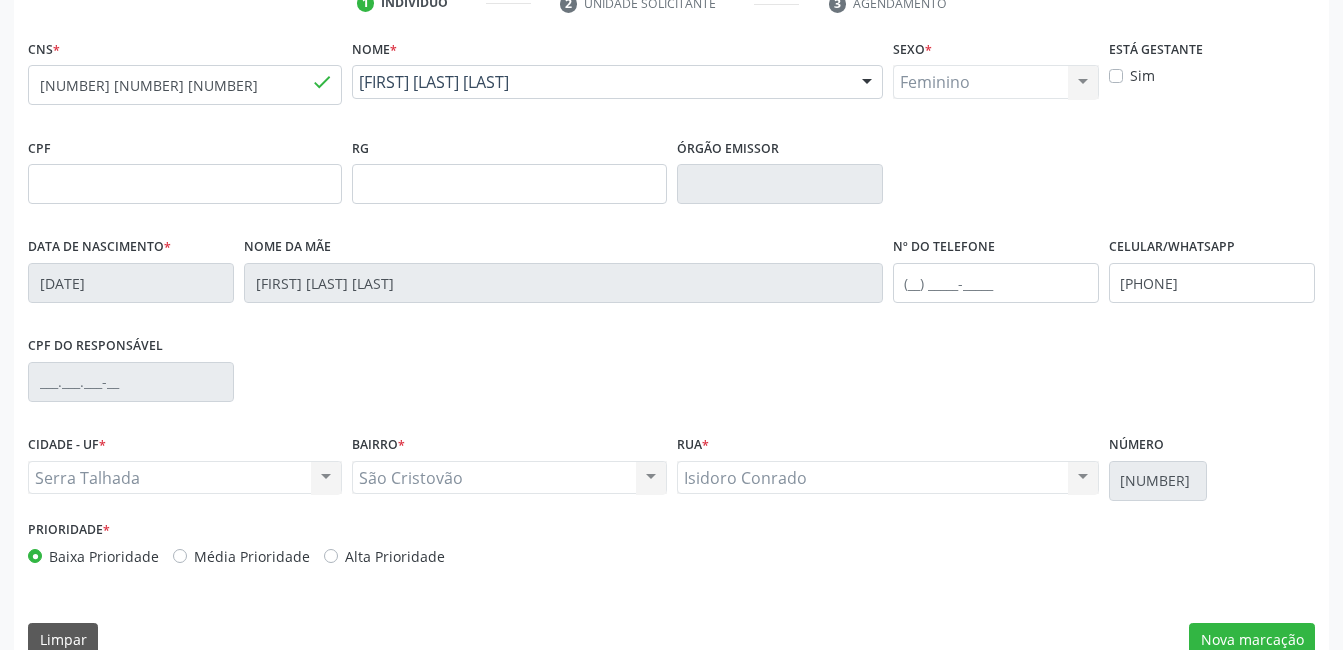 scroll, scrollTop: 434, scrollLeft: 0, axis: vertical 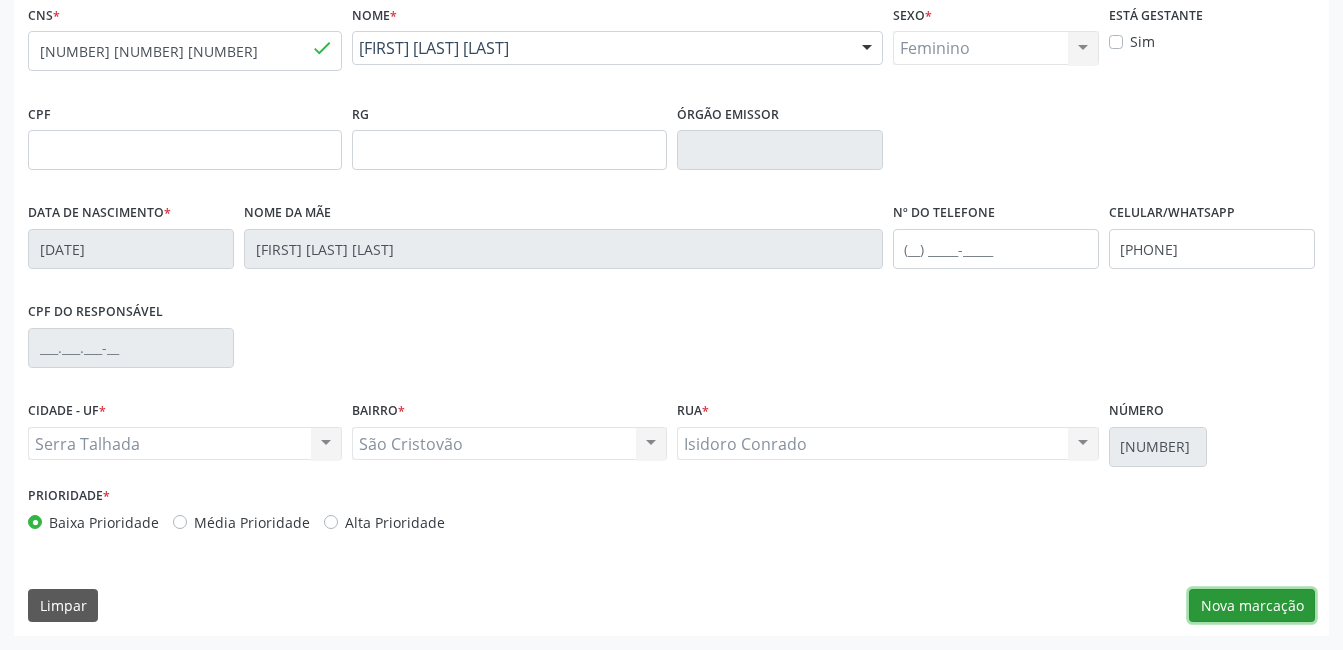 click on "Nova marcação" at bounding box center [1252, 606] 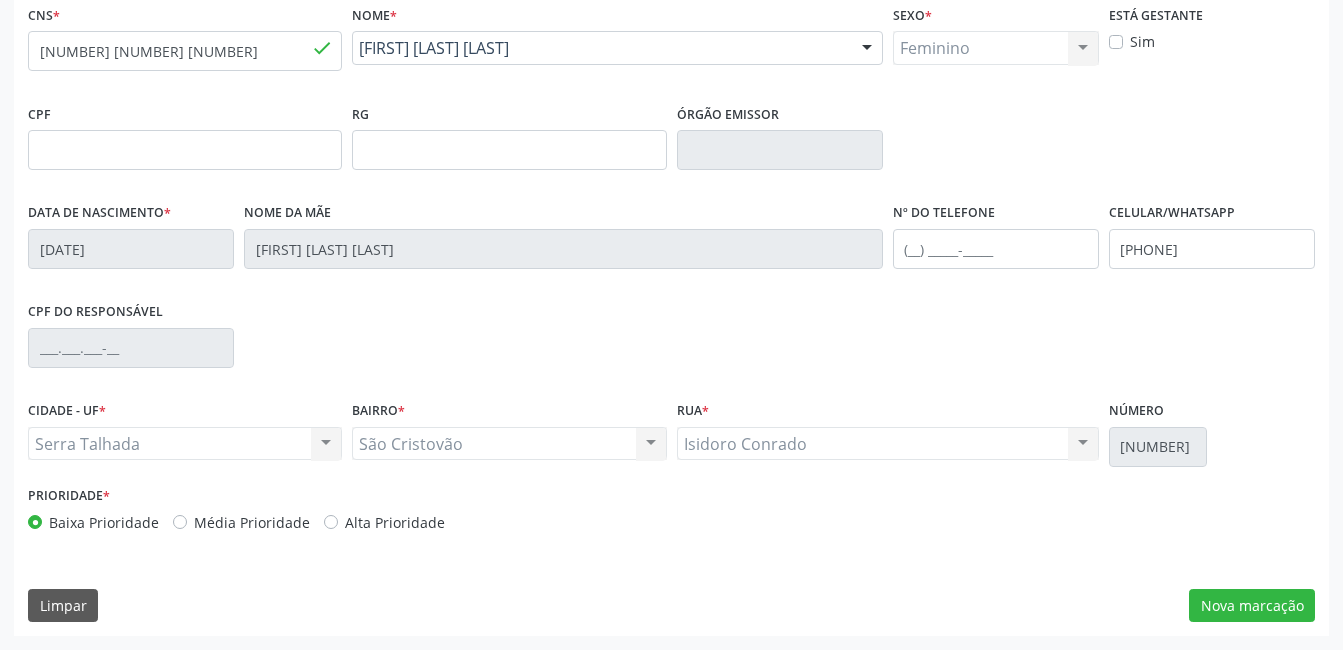 scroll, scrollTop: 256, scrollLeft: 0, axis: vertical 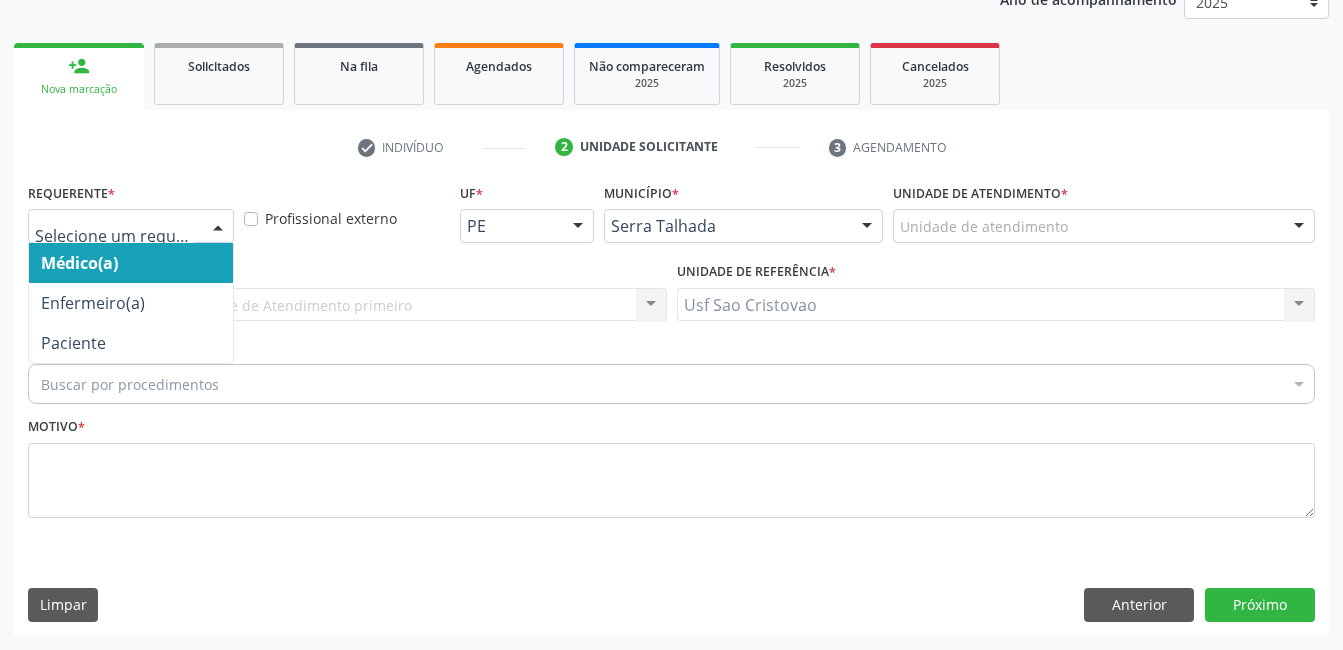 click at bounding box center [218, 227] 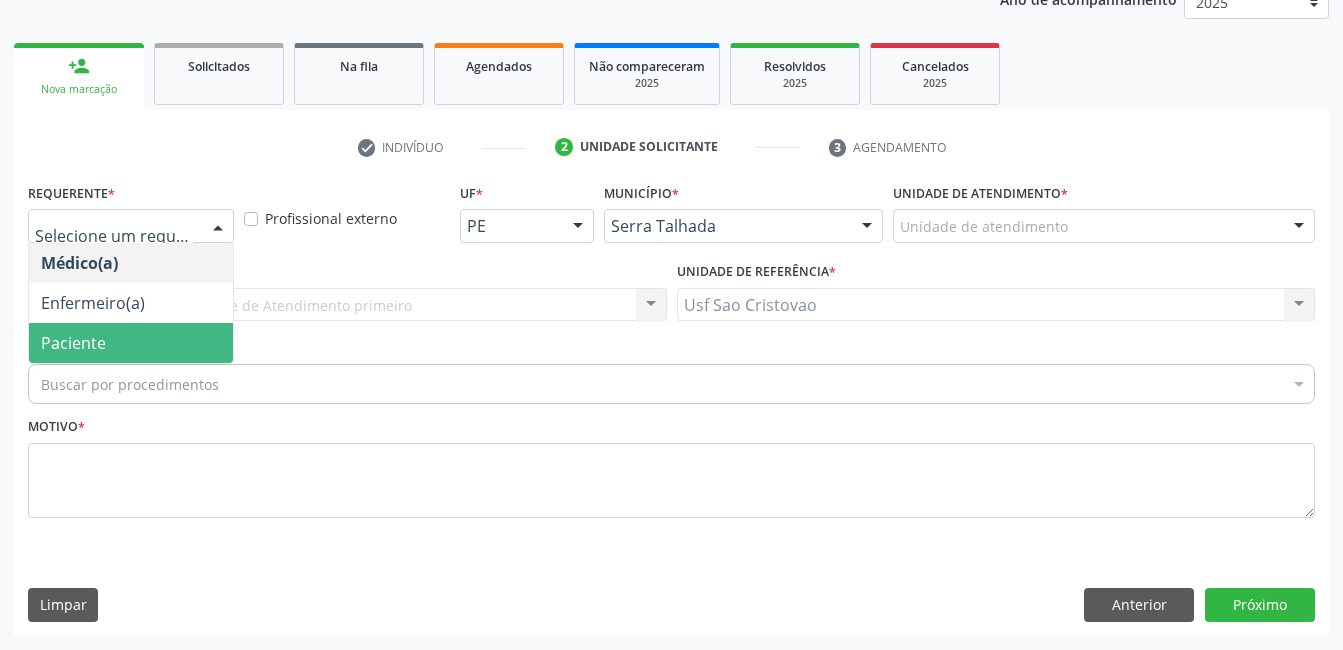 click on "Paciente" at bounding box center (131, 343) 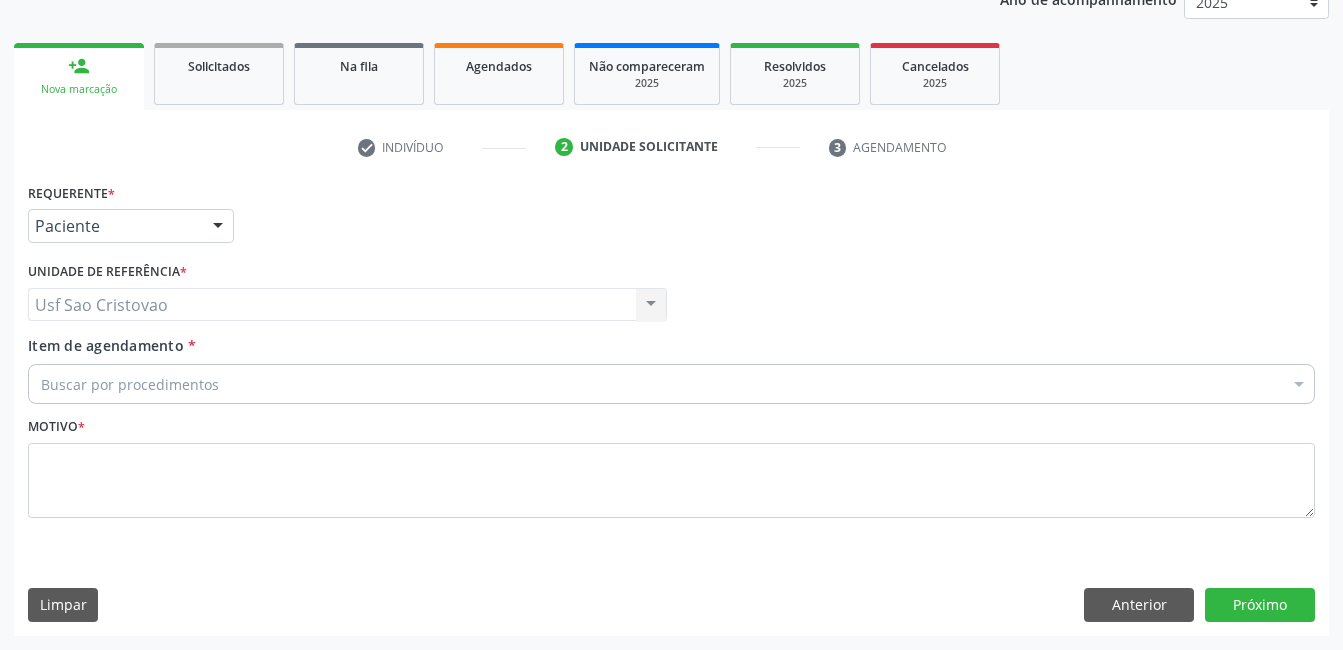 click on "Buscar por procedimentos" at bounding box center [671, 384] 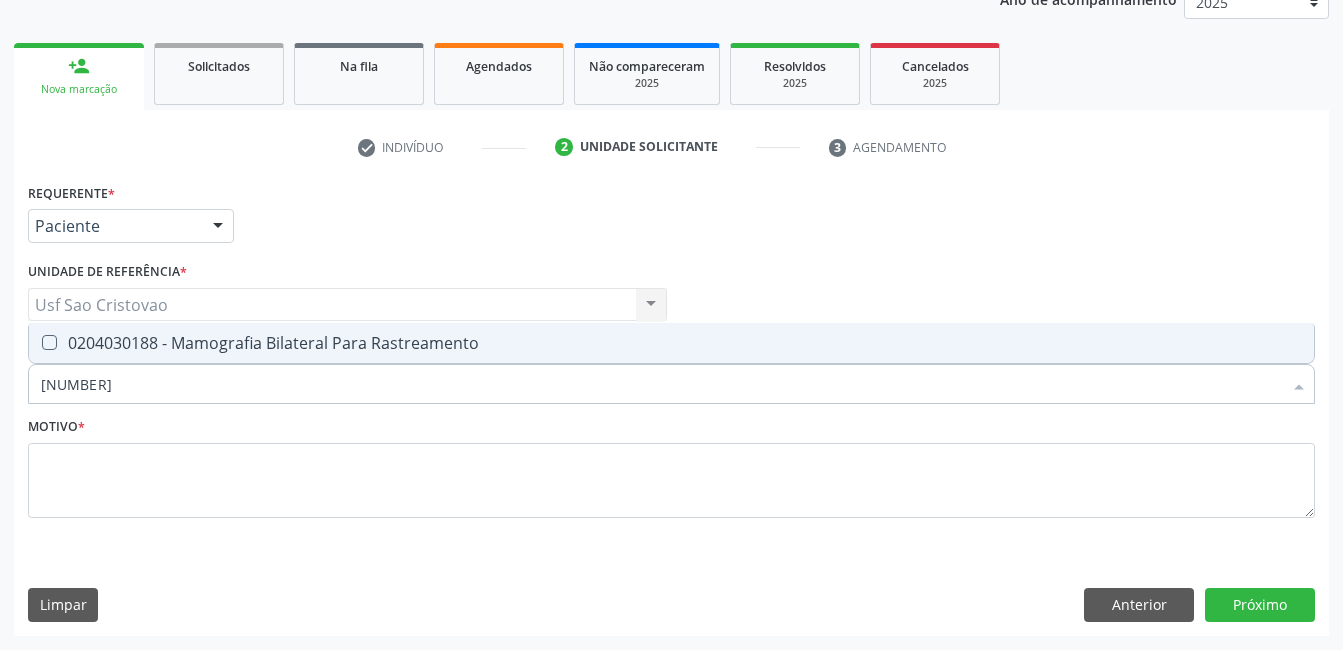 type on "[NUMBER]" 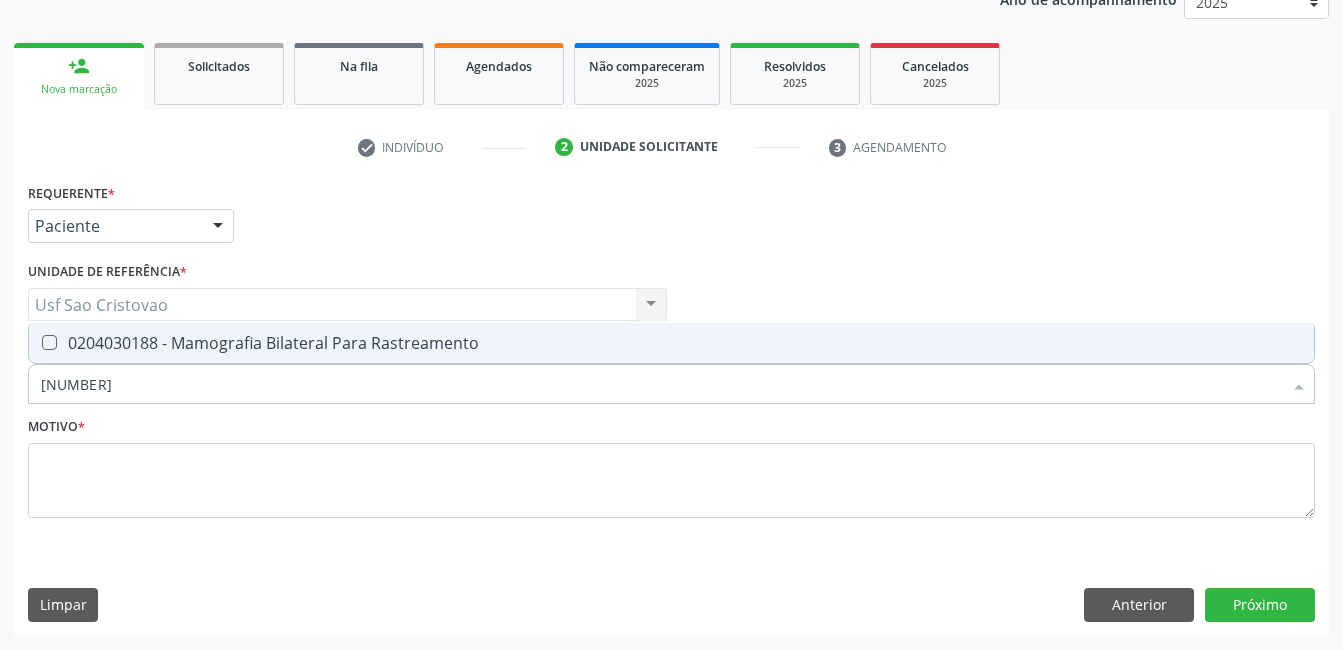 checkbox on "true" 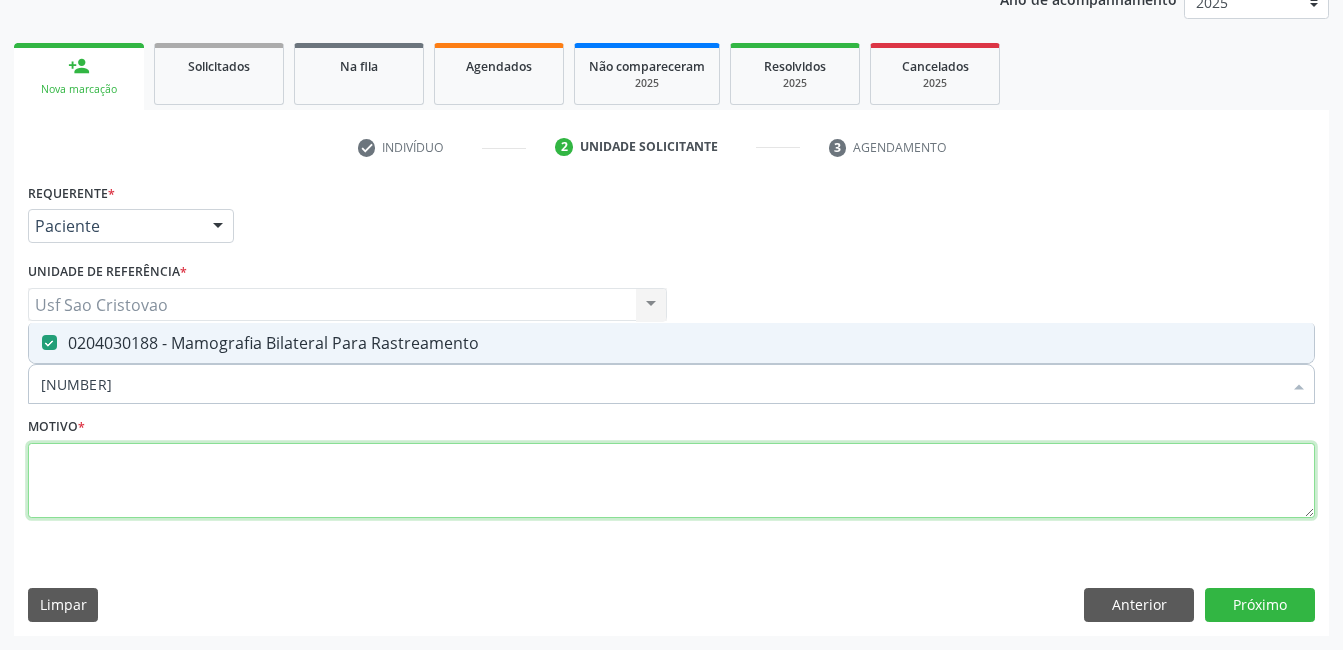 click at bounding box center [671, 481] 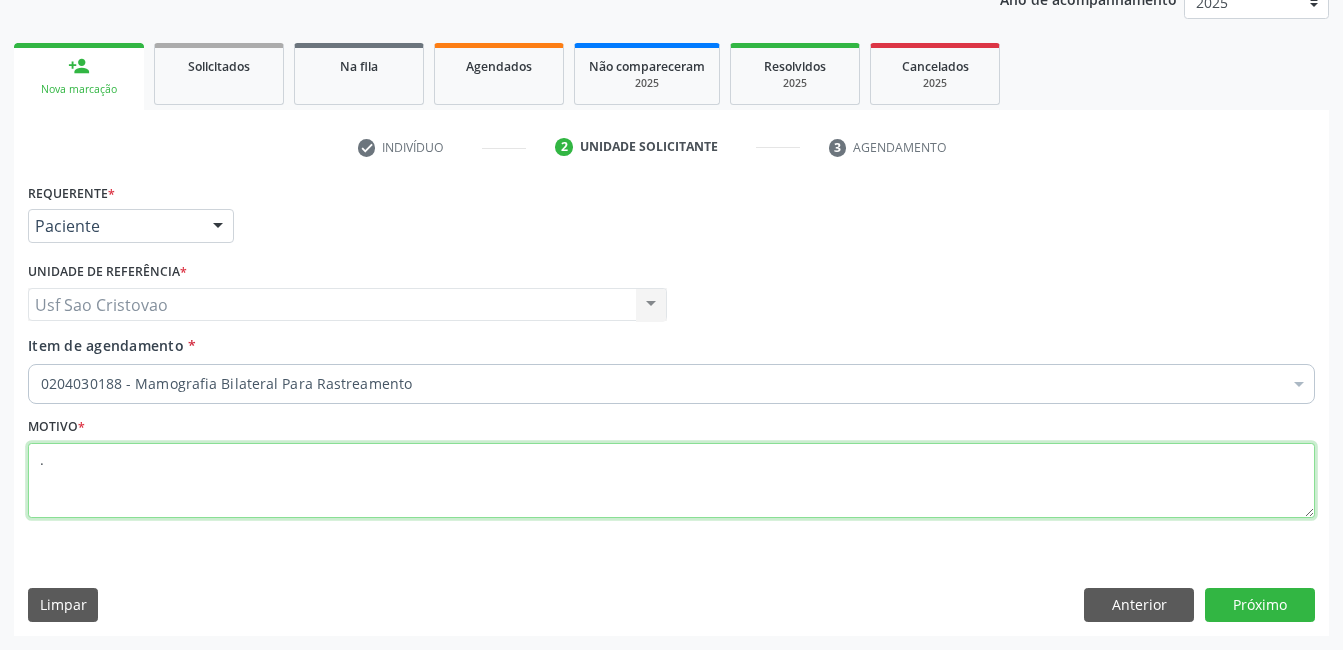 type on "." 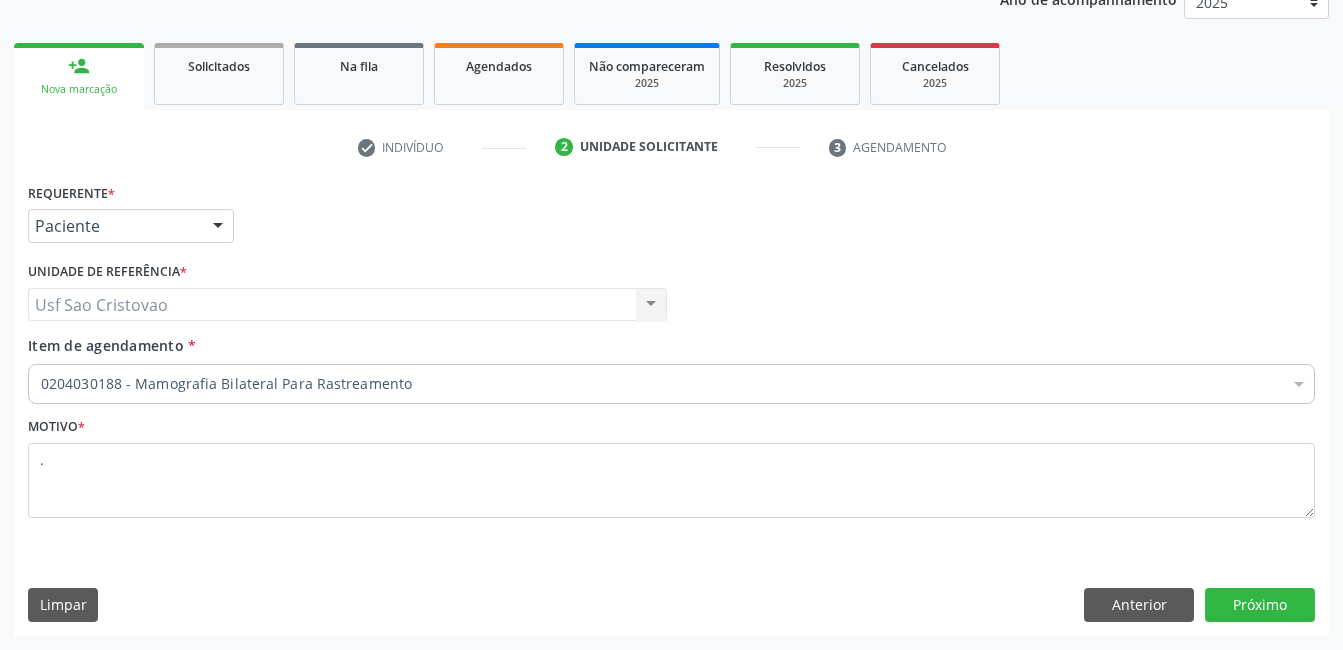 click on "Requerente
*
Paciente         Médico(a)   Enfermeiro(a)   Paciente
Nenhum resultado encontrado para: "   "
Não há nenhuma opção para ser exibida.
UF
[STATE]         [STATE]
Nenhum resultado encontrado para: "   "
Não há nenhuma opção para ser exibida.
Município
[CITY]         [CITY]
Nenhum resultado encontrado para: "   "
Não há nenhuma opção para ser exibida.
Médico Solicitante
Por favor, selecione a Unidade de Atendimento primeiro
Nenhum resultado encontrado para: "   "
Não há nenhuma opção para ser exibida.
Unidade de referência
*
Usf Sao Cristovao         Usf Sao Cristovao
Nenhum resultado encontrado para: "   "
Não há nenhuma opção para ser exibida.
Item de agendamento
*" at bounding box center [671, 406] 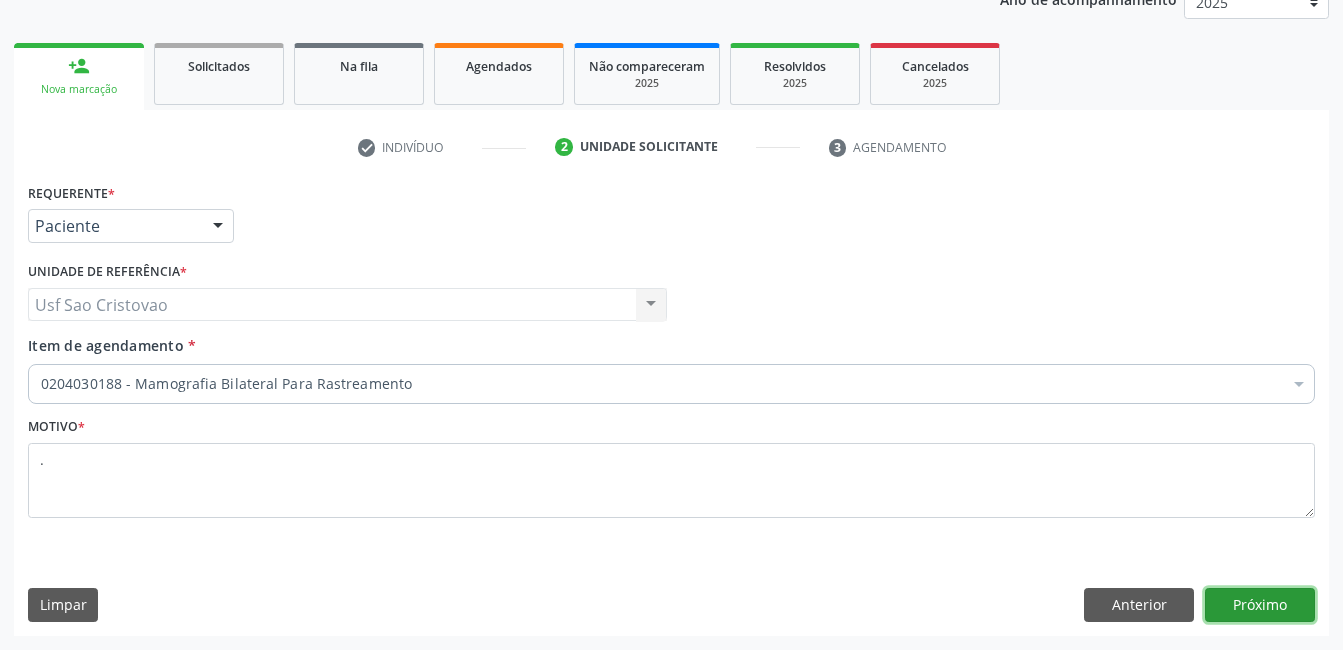 click on "Próximo" at bounding box center (1260, 605) 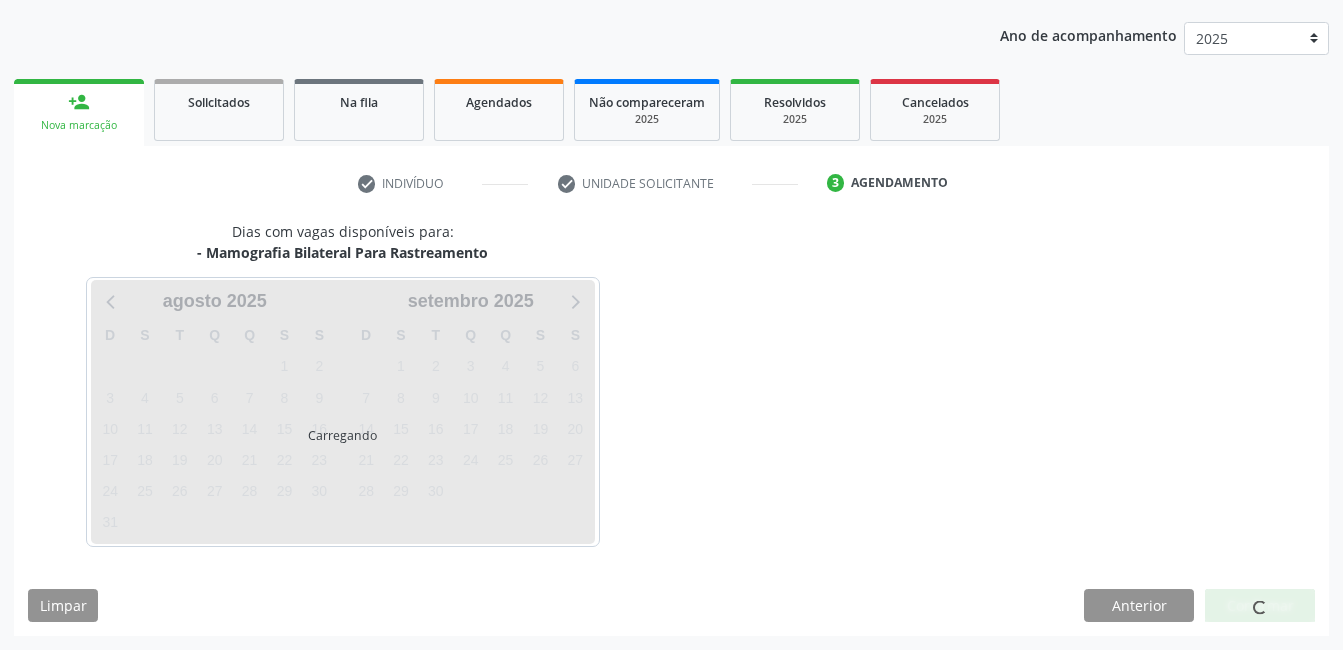 scroll, scrollTop: 220, scrollLeft: 0, axis: vertical 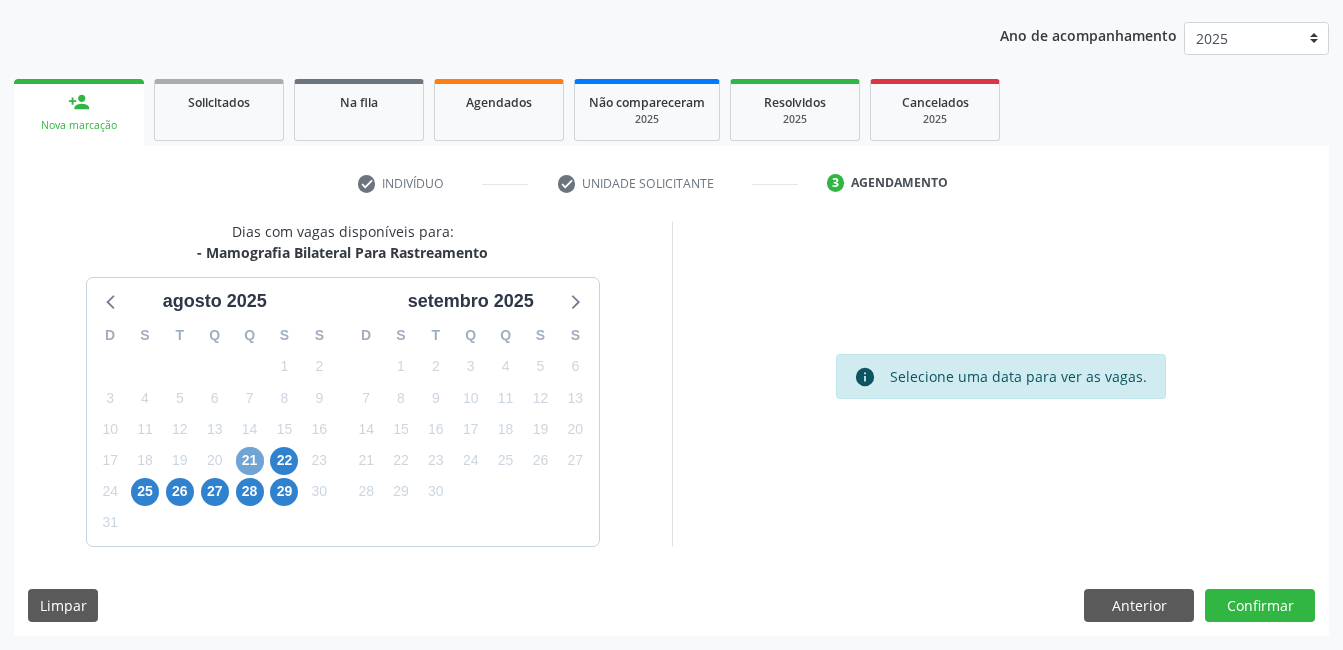 click on "21" at bounding box center (250, 461) 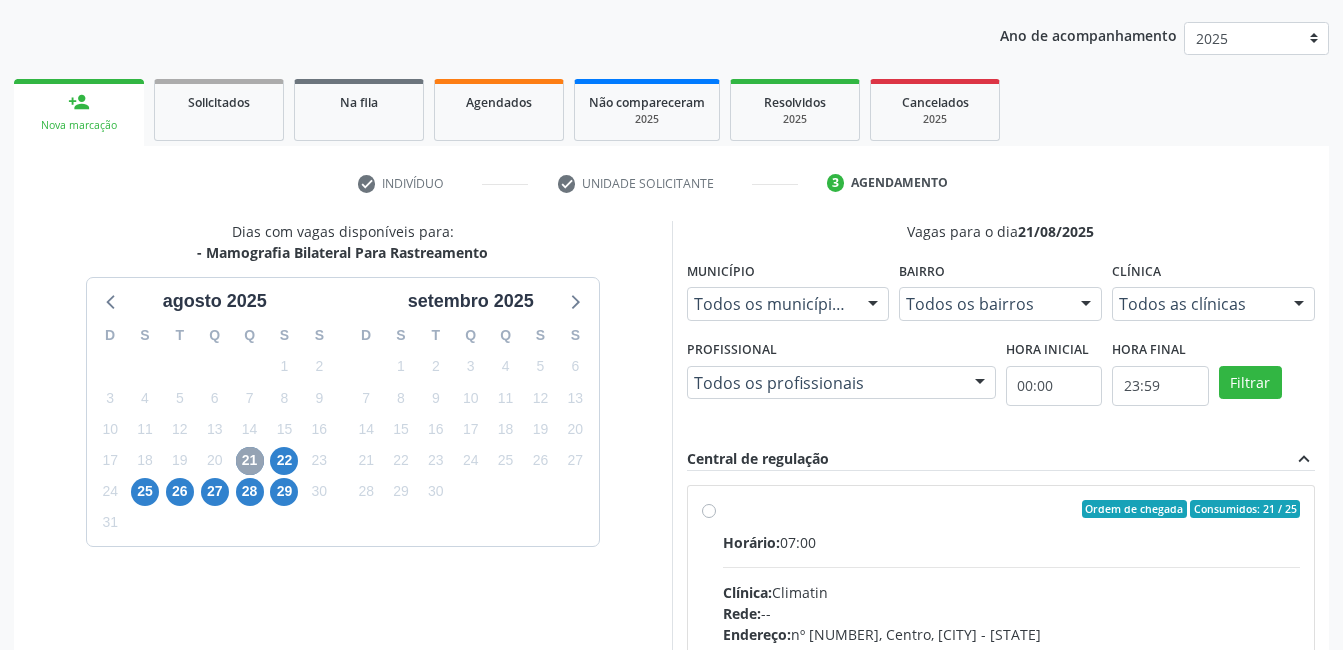 scroll, scrollTop: 320, scrollLeft: 0, axis: vertical 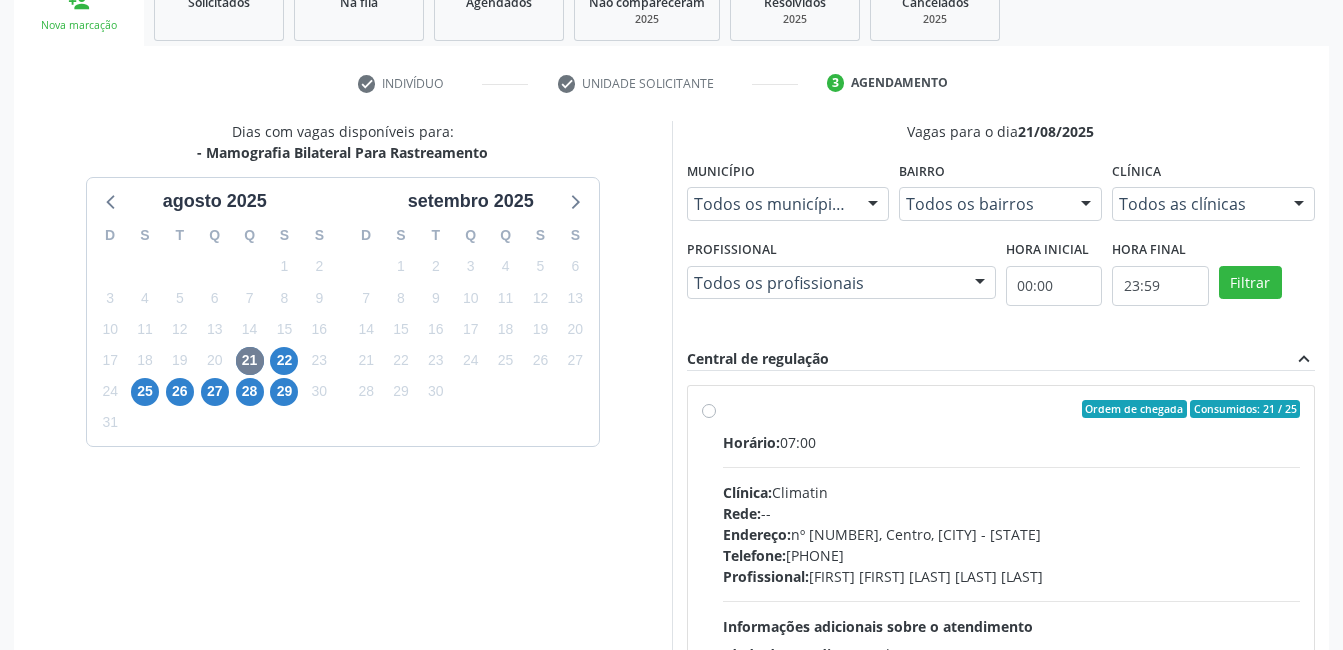 click on "Ordem de chegada
Consumidos: 21 / 25
Horário:   07:00
Clínica:  Climatin
Rede:
--
Endereço:   nº 00640, Centro, [CITY] - [STATE]
Telefone:   [PHONE]
Profissional:
[FIRST] [FIRST] [LAST] [LAST] [LAST]
Informações adicionais sobre o atendimento
Idade de atendimento:
de 0 a 120 anos
Gênero(s) atendido(s):
Masculino e Feminino
Informações adicionais:
--" at bounding box center [1012, 553] 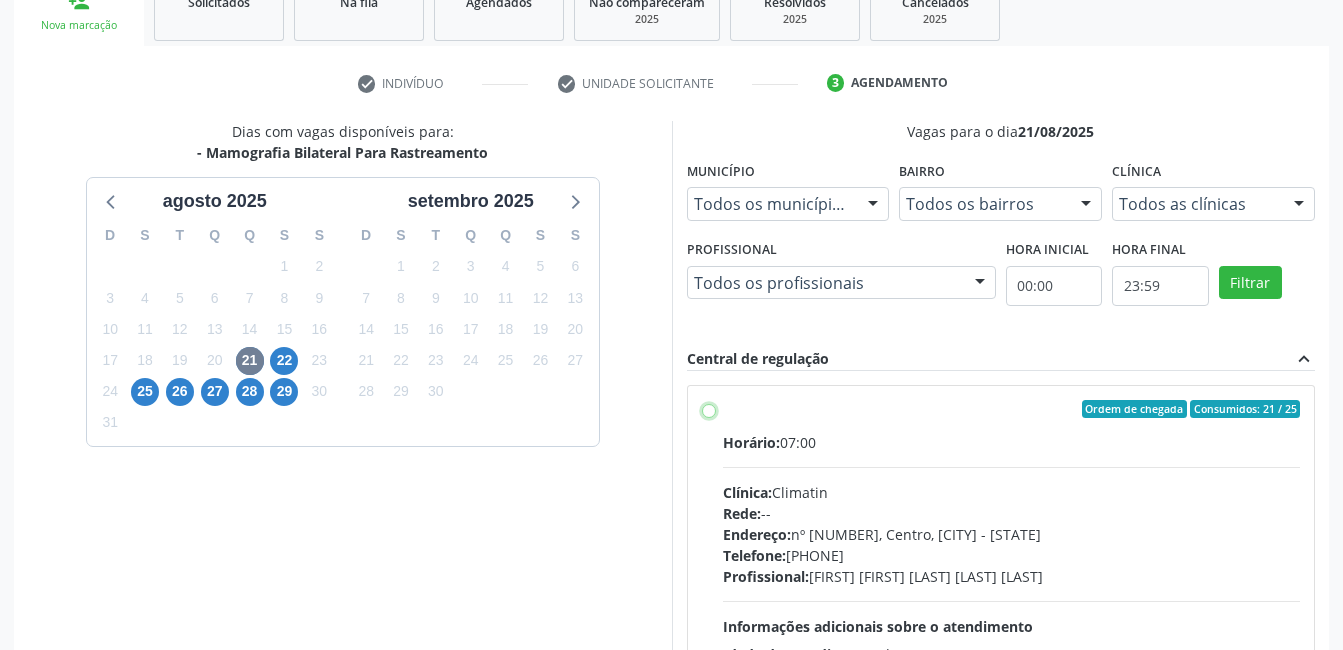 click on "Ordem de chegada
Consumidos: 21 / 25
Horário:   07:00
Clínica:  Climatin
Rede:
--
Endereço:   nº 00640, Centro, [CITY] - [STATE]
Telefone:   [PHONE]
Profissional:
[FIRST] [FIRST] [LAST] [LAST] [LAST]
Informações adicionais sobre o atendimento
Idade de atendimento:
de 0 a 120 anos
Gênero(s) atendido(s):
Masculino e Feminino
Informações adicionais:
--" at bounding box center (709, 409) 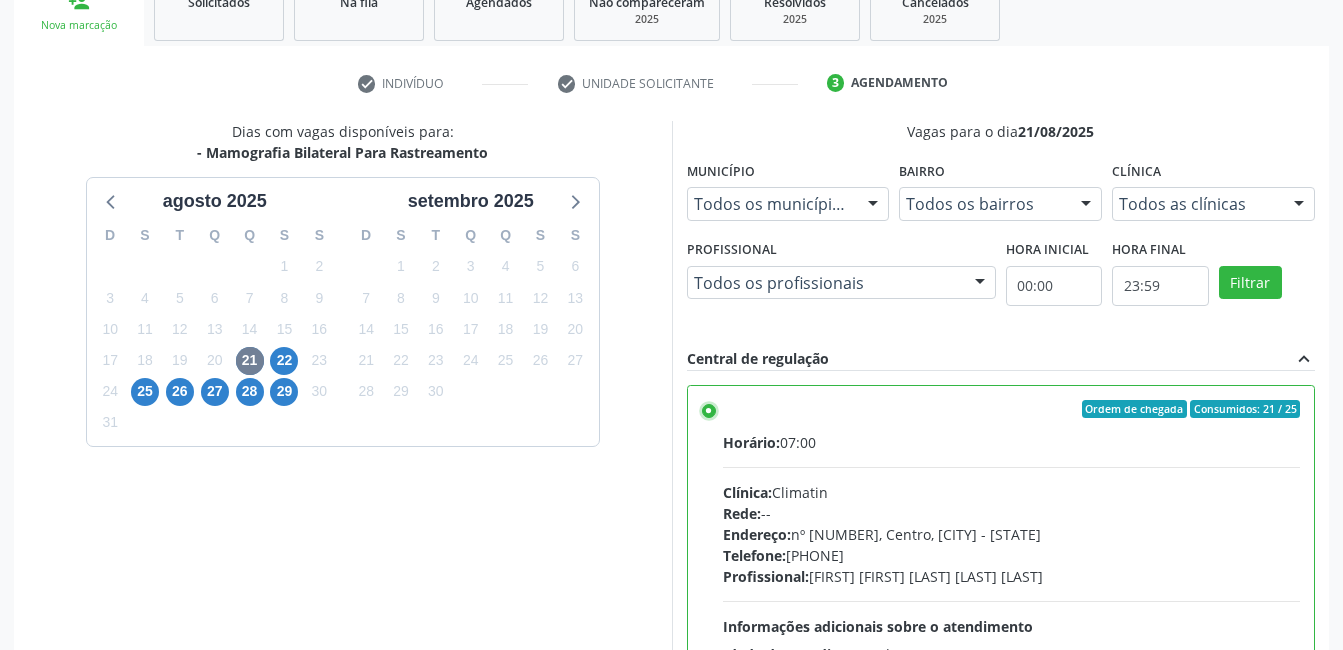 scroll, scrollTop: 545, scrollLeft: 0, axis: vertical 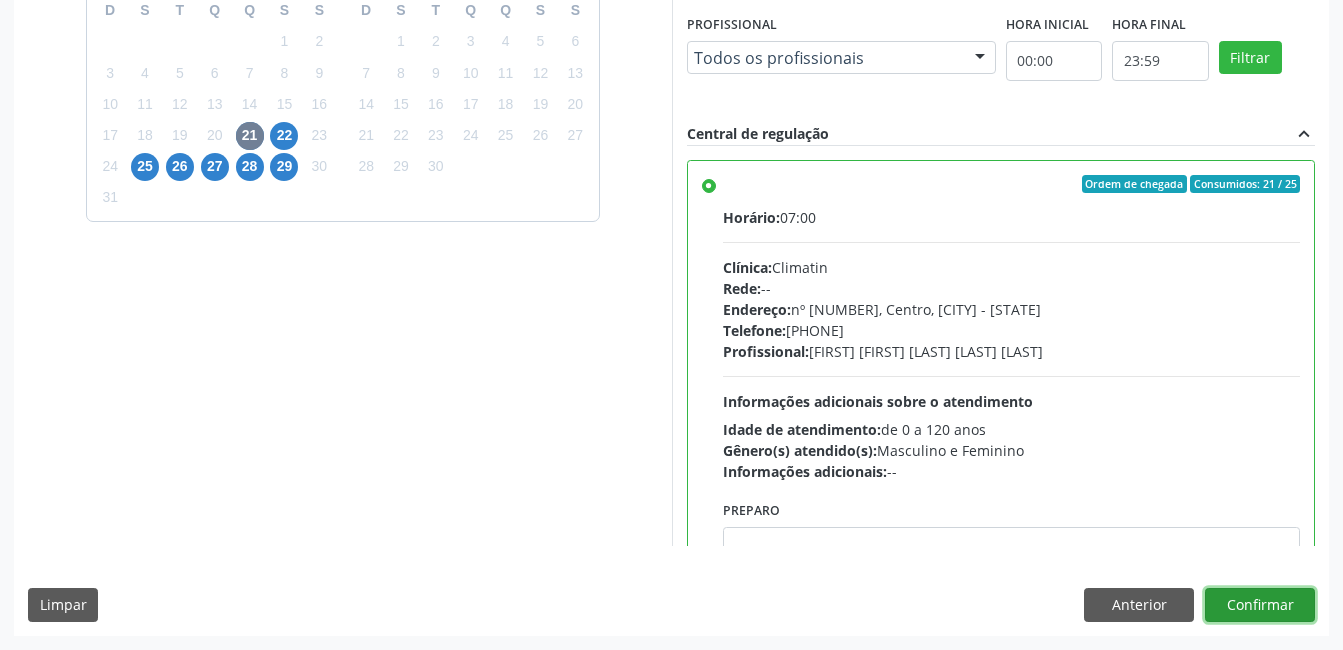 click on "Confirmar" at bounding box center (1260, 605) 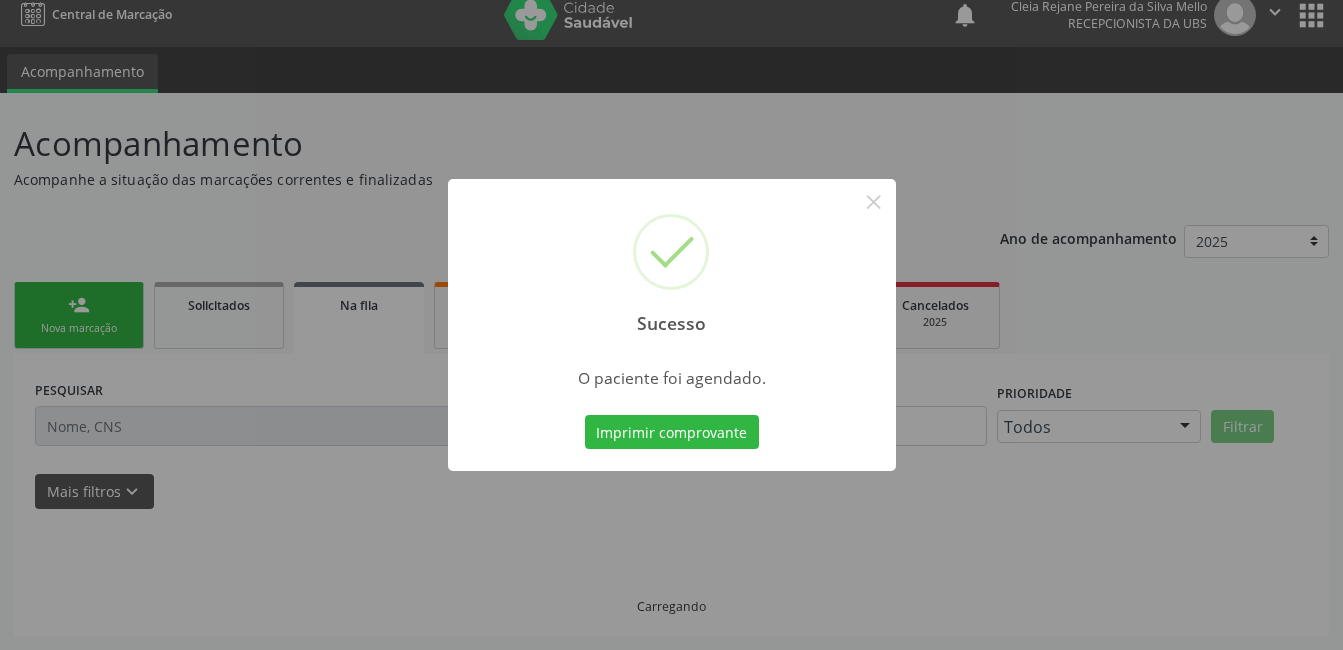 scroll, scrollTop: 0, scrollLeft: 0, axis: both 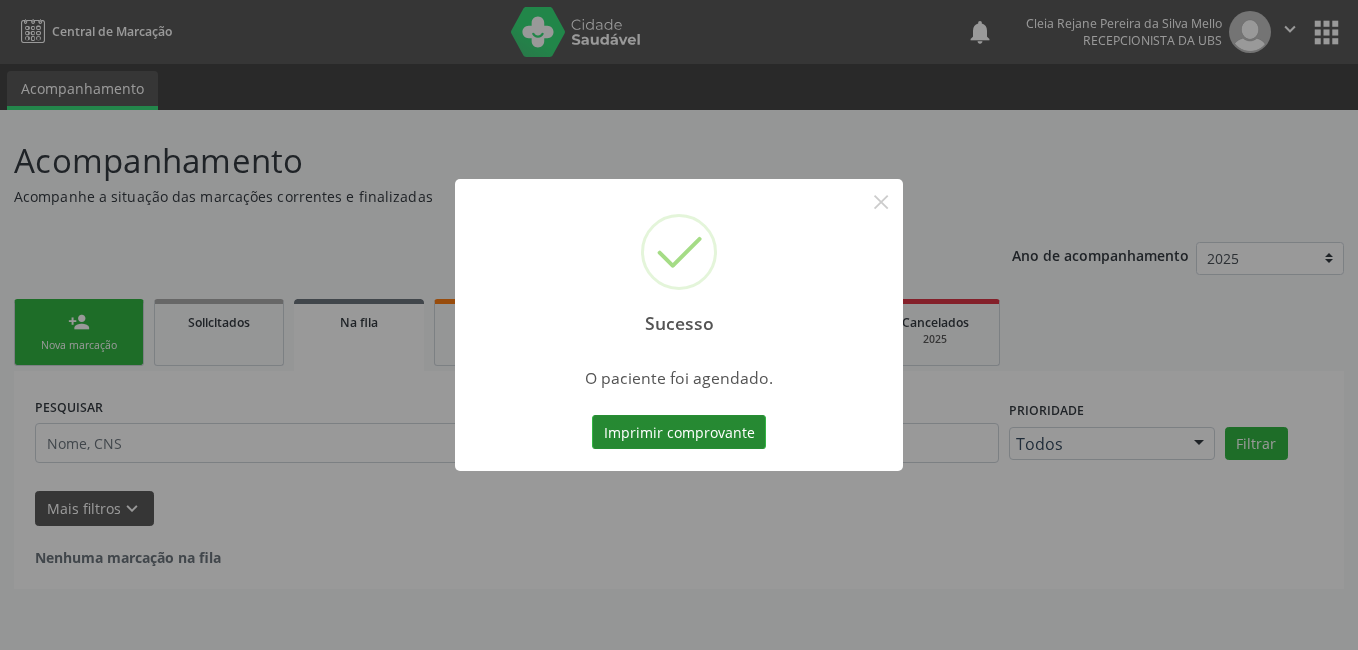 click on "Imprimir comprovante" at bounding box center (679, 432) 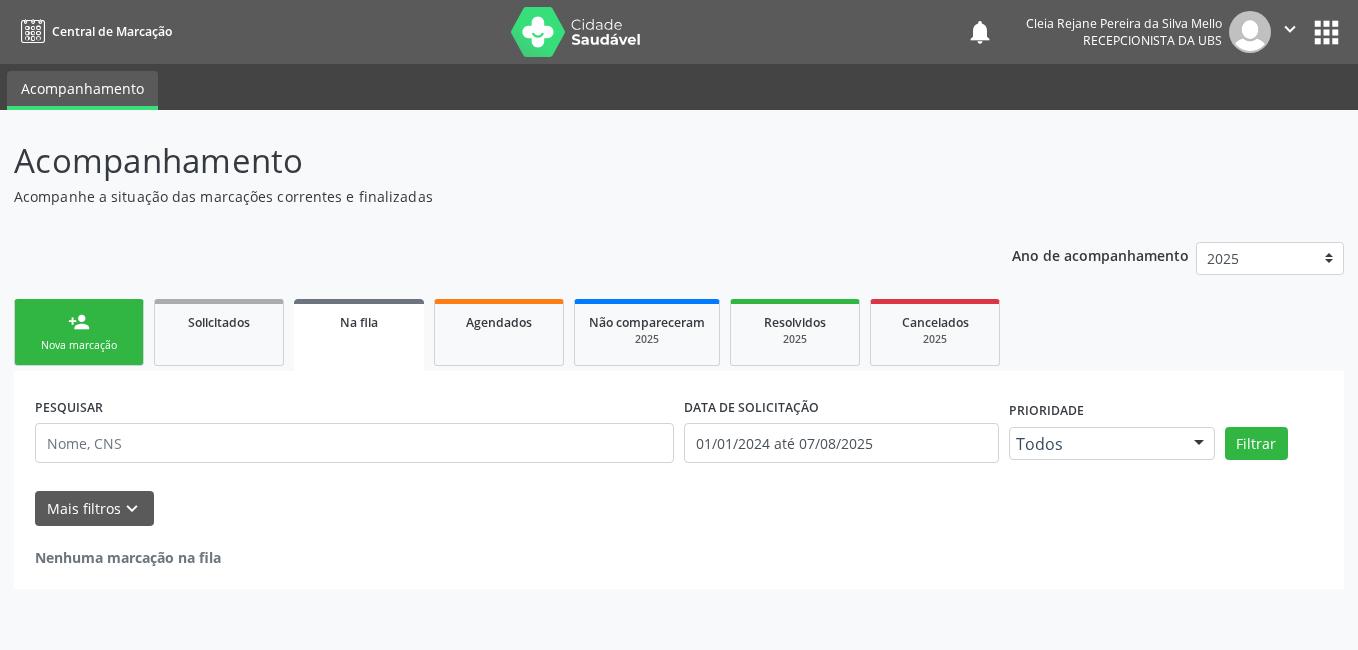 click on "Nova marcação" at bounding box center (79, 345) 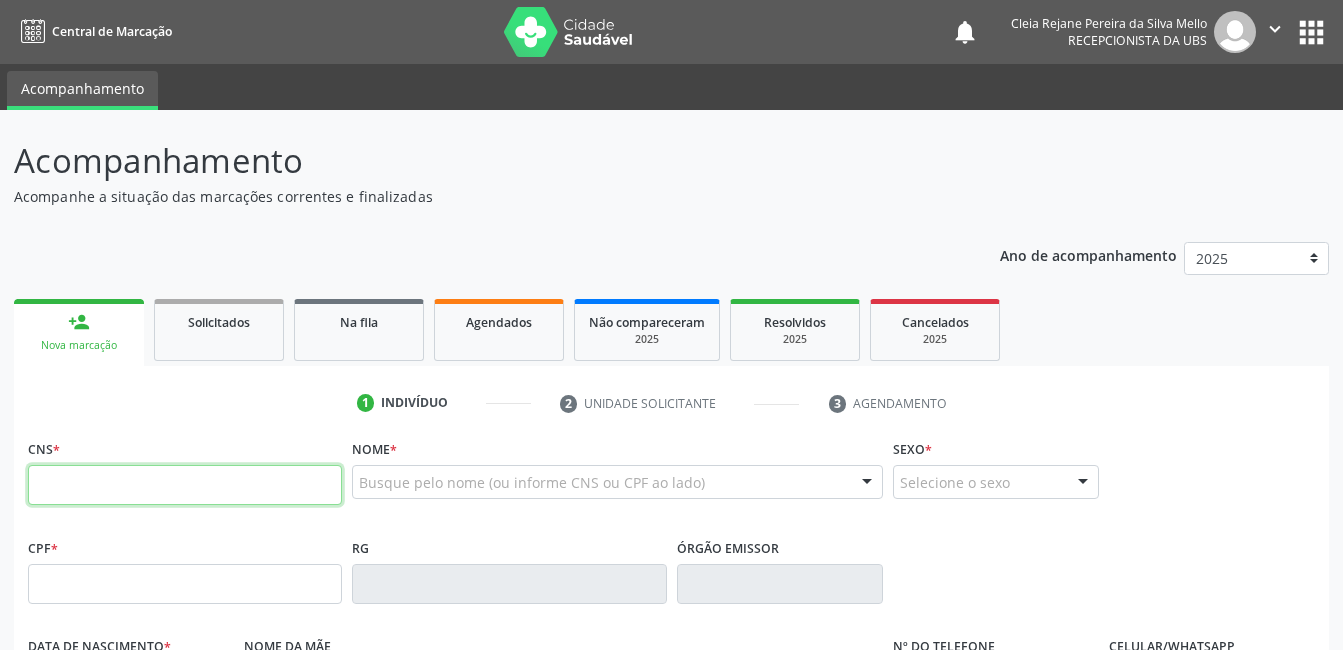 click at bounding box center [185, 485] 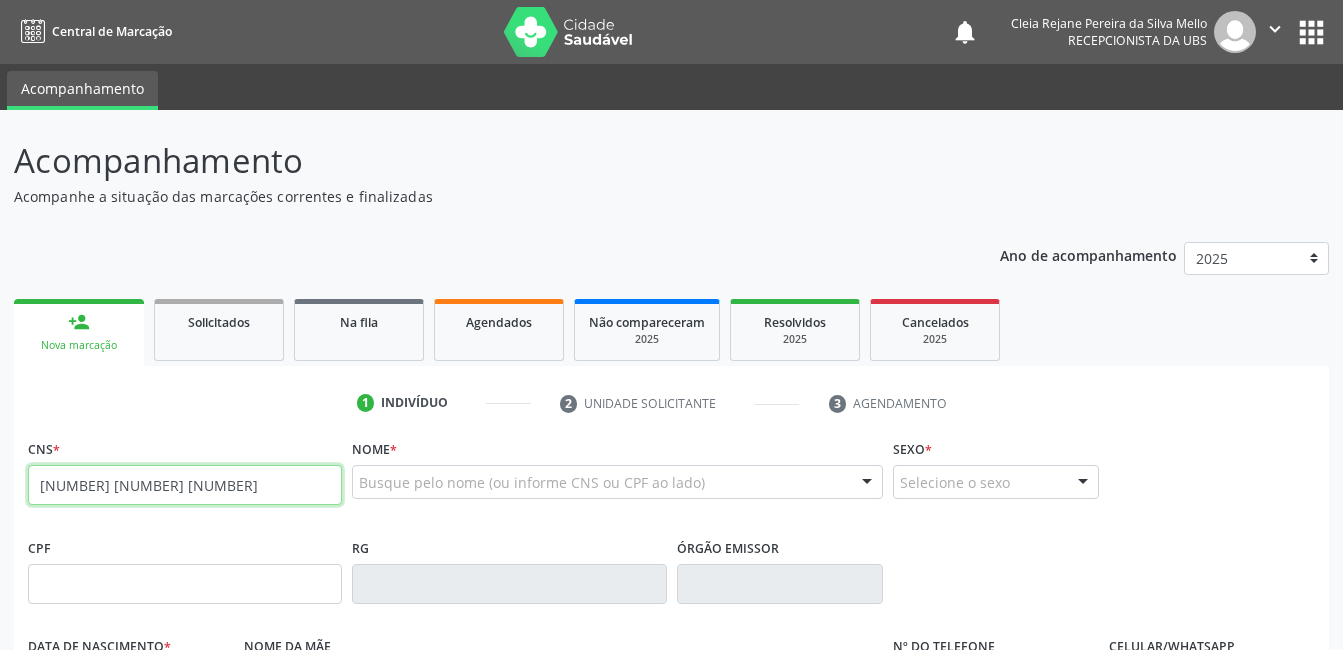 type on "[NUMBER] [NUMBER] [NUMBER]" 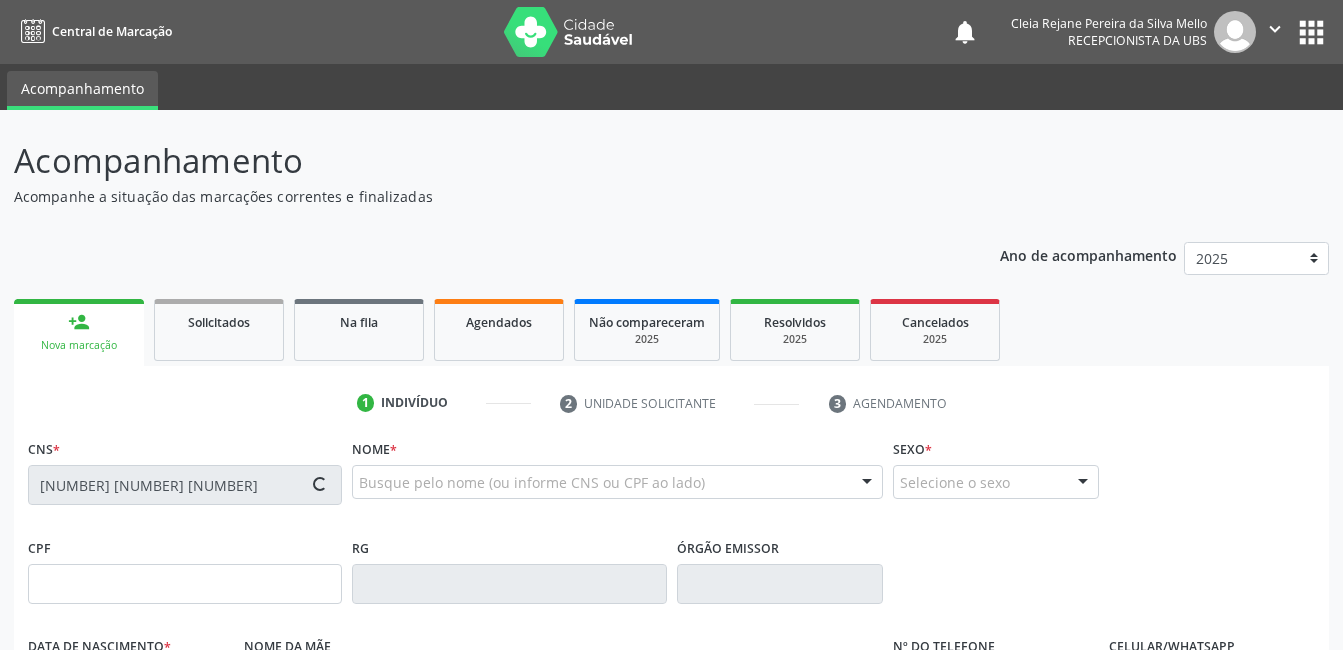 type on "[DATE]" 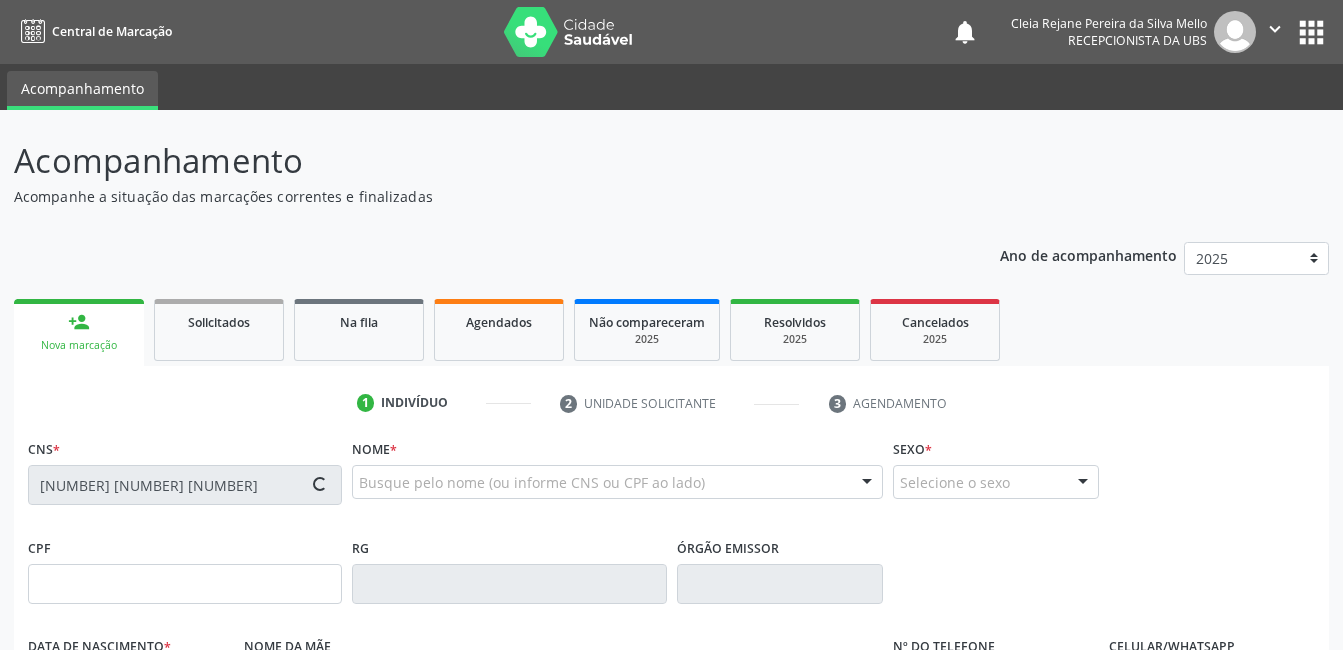 type on "[FIRST] [FIRST] [LAST] [LAST]" 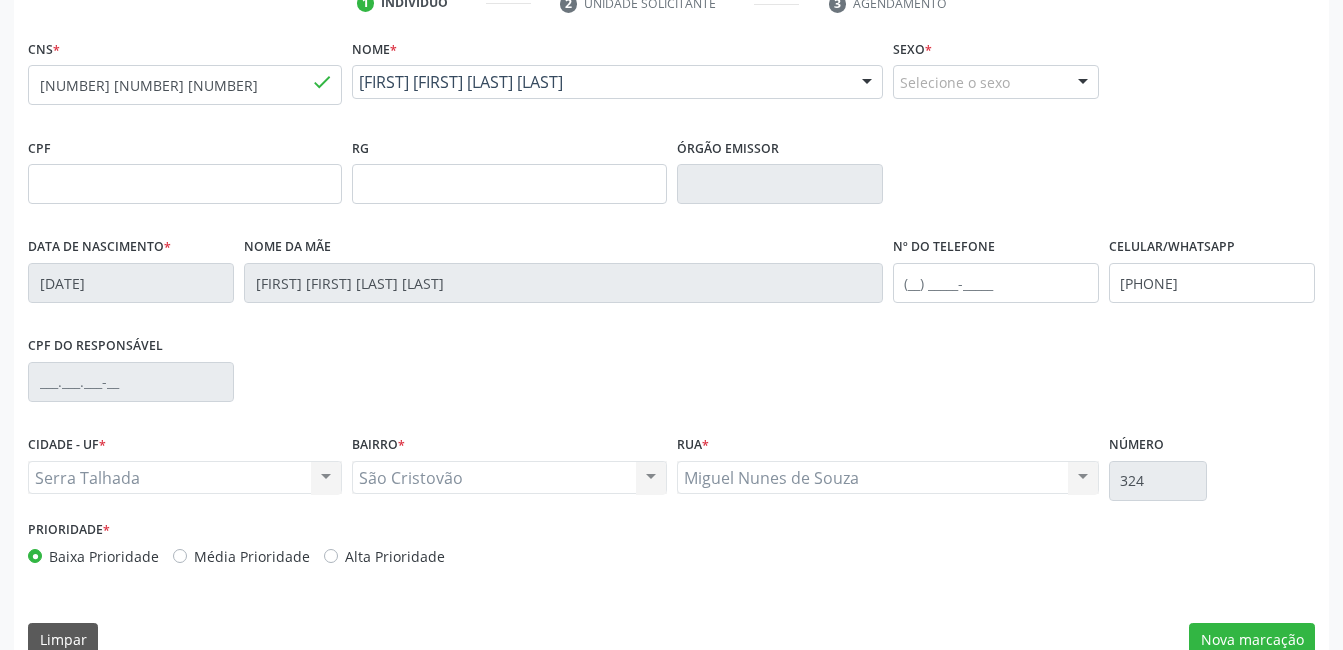 scroll, scrollTop: 434, scrollLeft: 0, axis: vertical 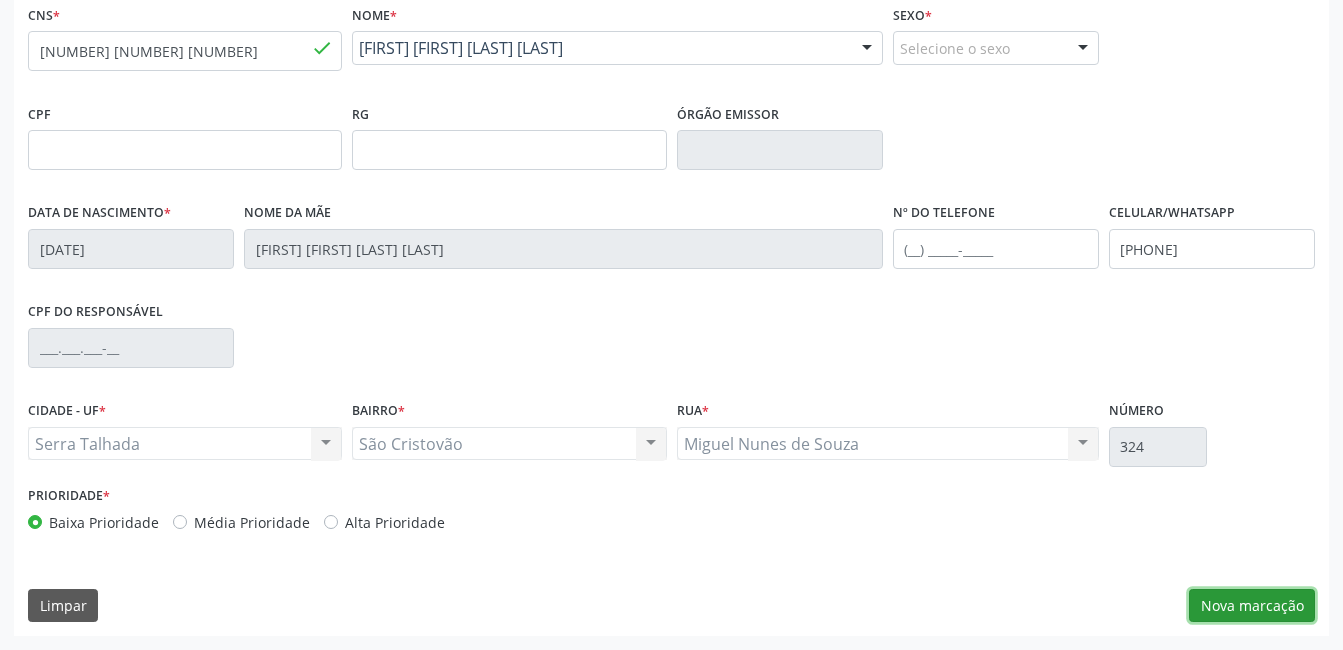 click on "Nova marcação" at bounding box center [1252, 606] 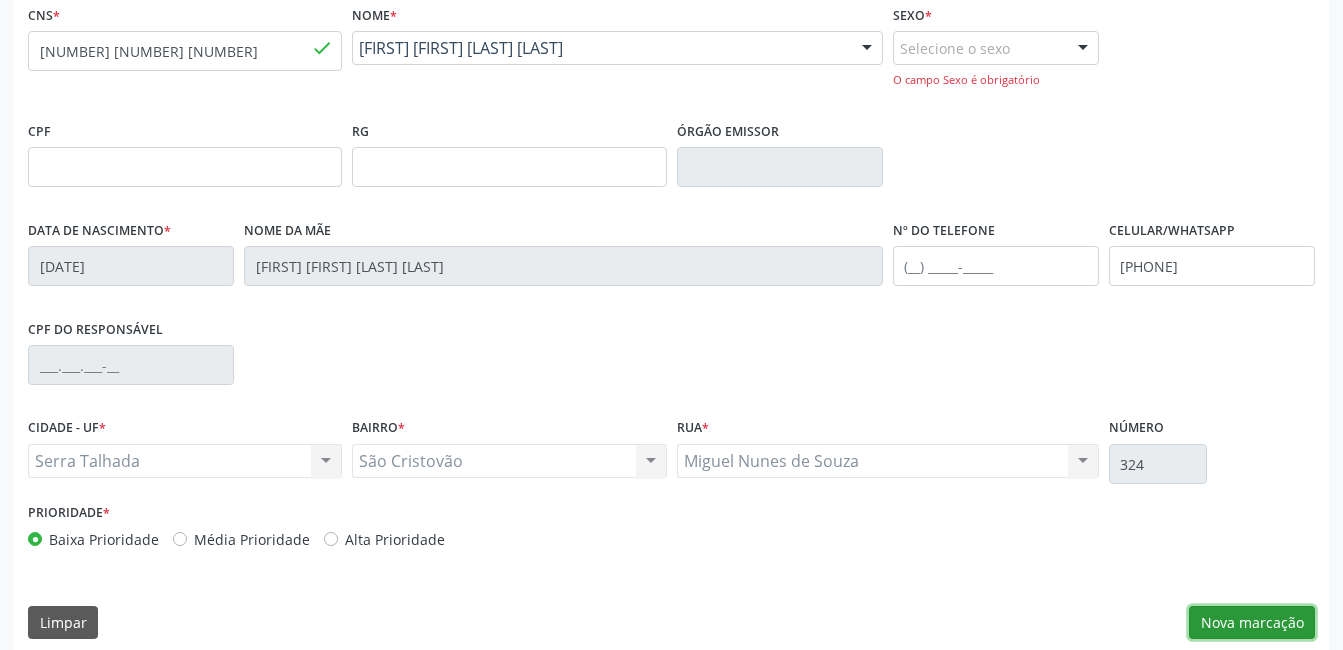 click on "Nova marcação" at bounding box center (1252, 623) 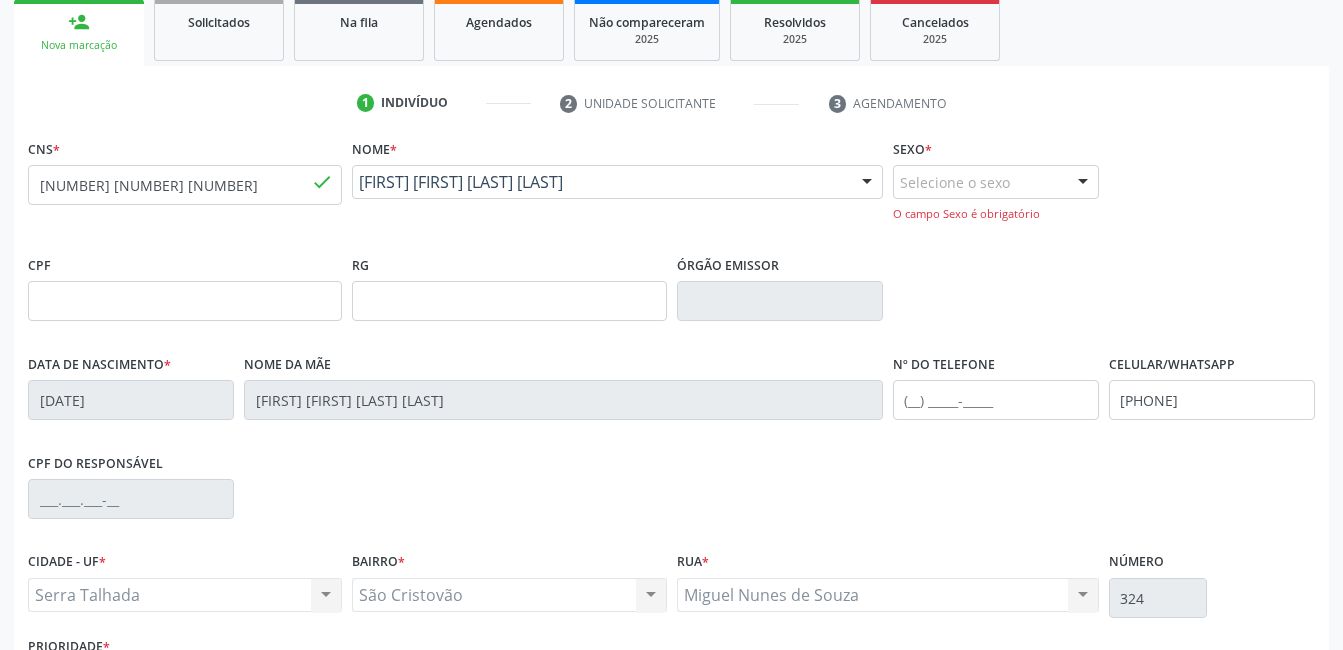 scroll, scrollTop: 451, scrollLeft: 0, axis: vertical 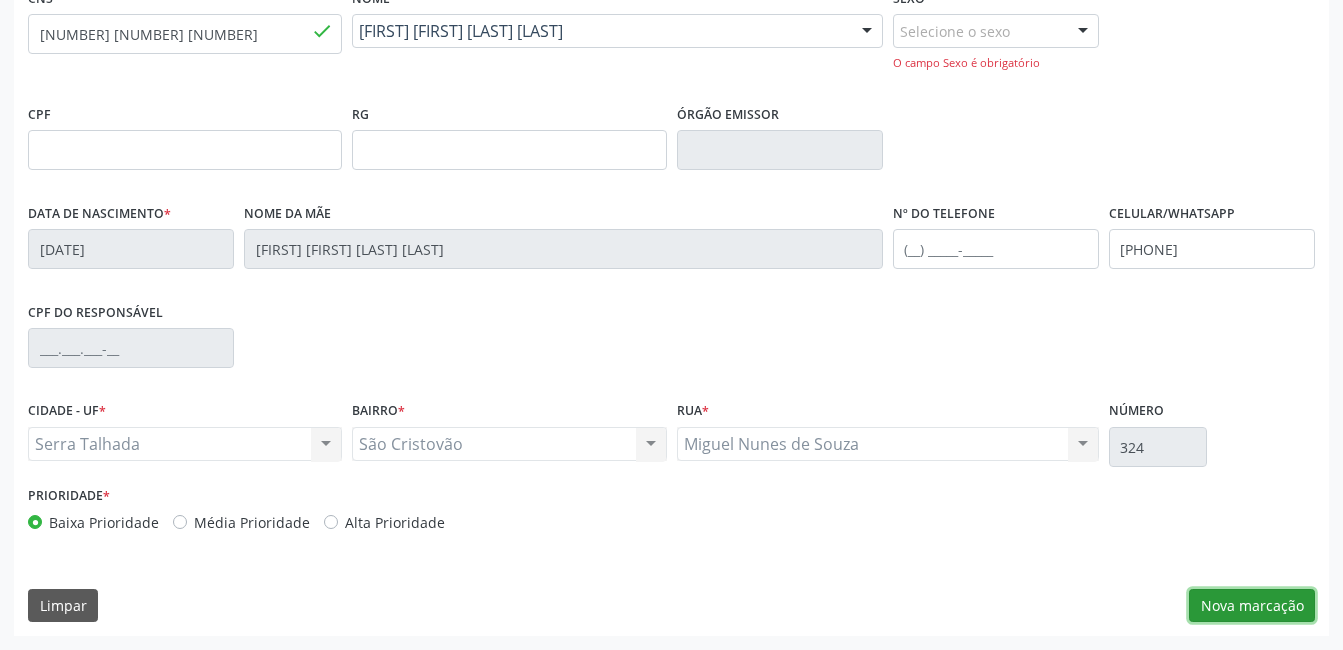 click on "Nova marcação" at bounding box center [1252, 606] 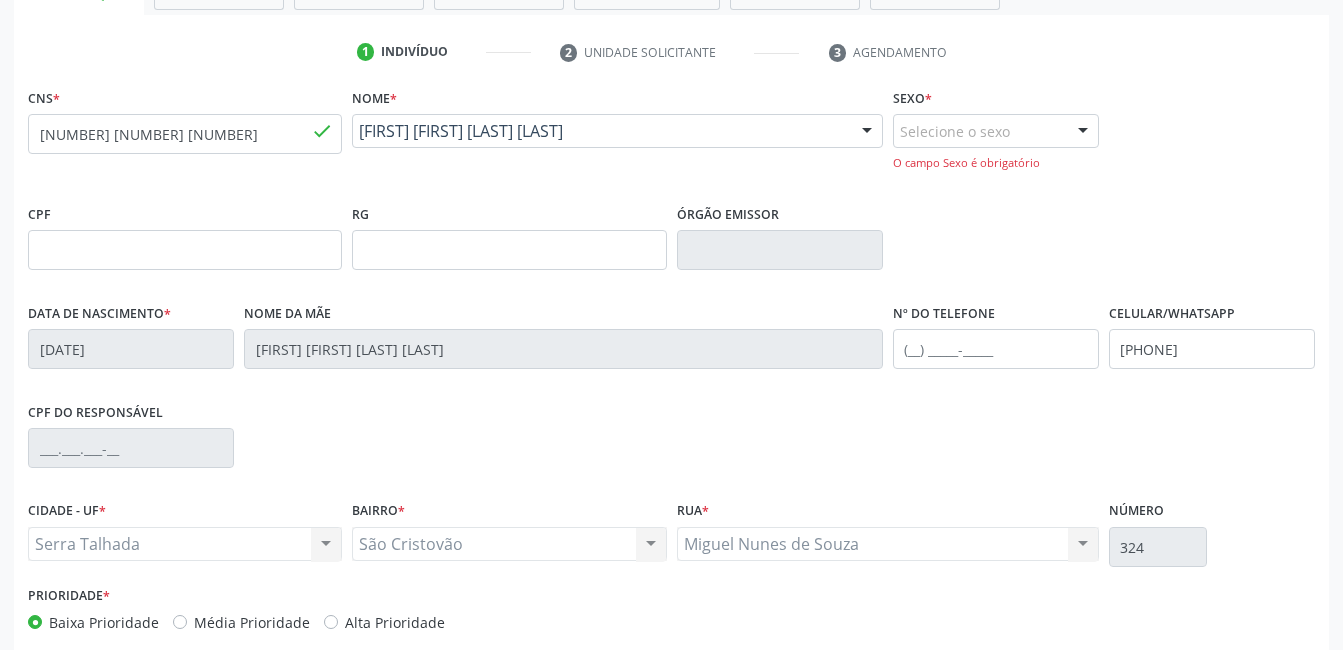 click at bounding box center (1083, 132) 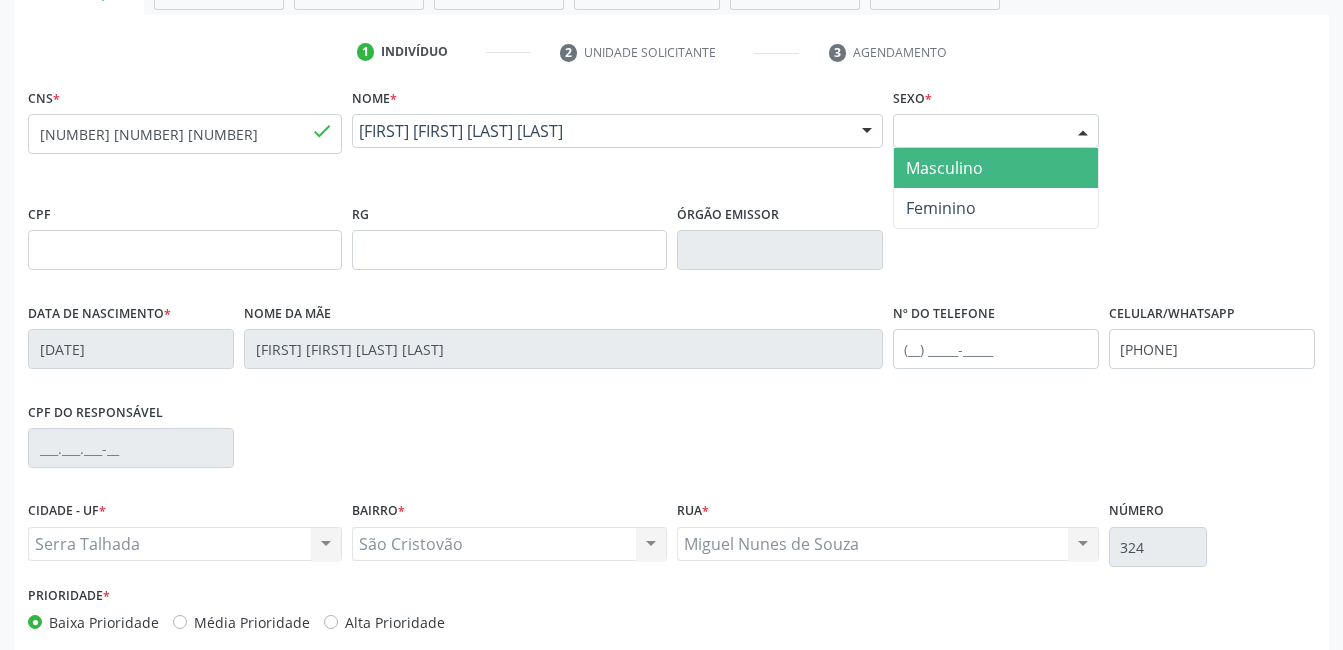 click on "Masculino" at bounding box center [996, 168] 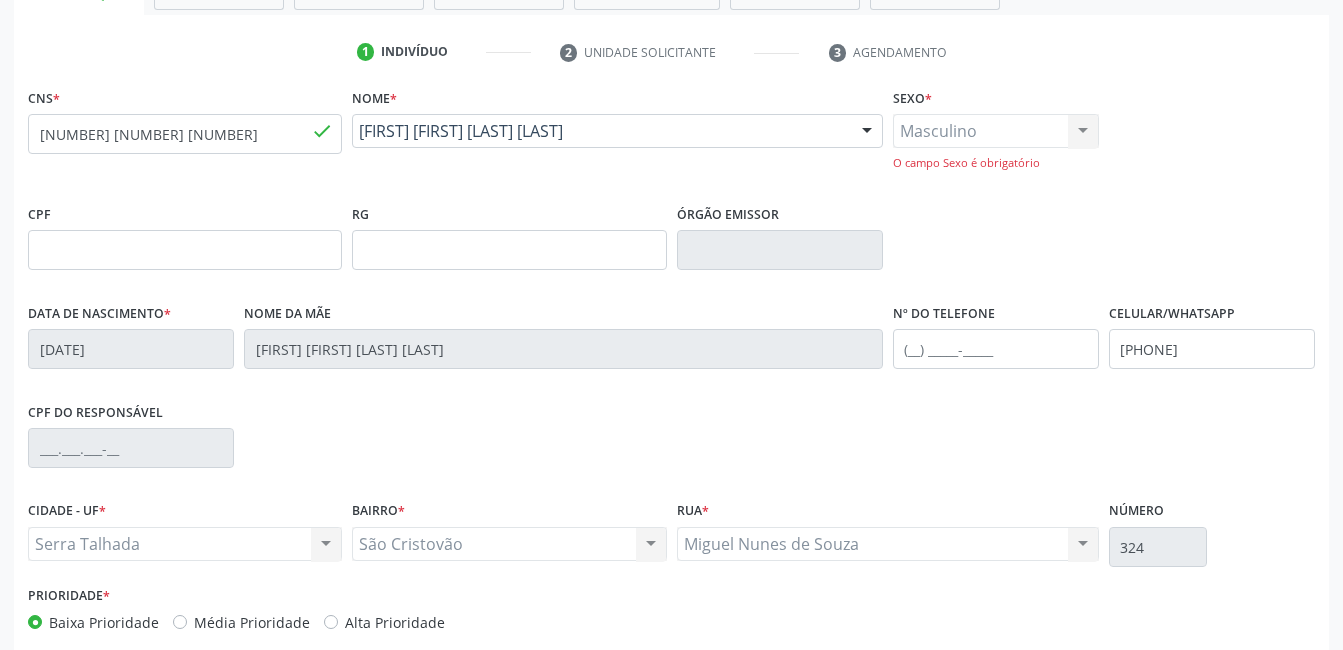 scroll, scrollTop: 451, scrollLeft: 0, axis: vertical 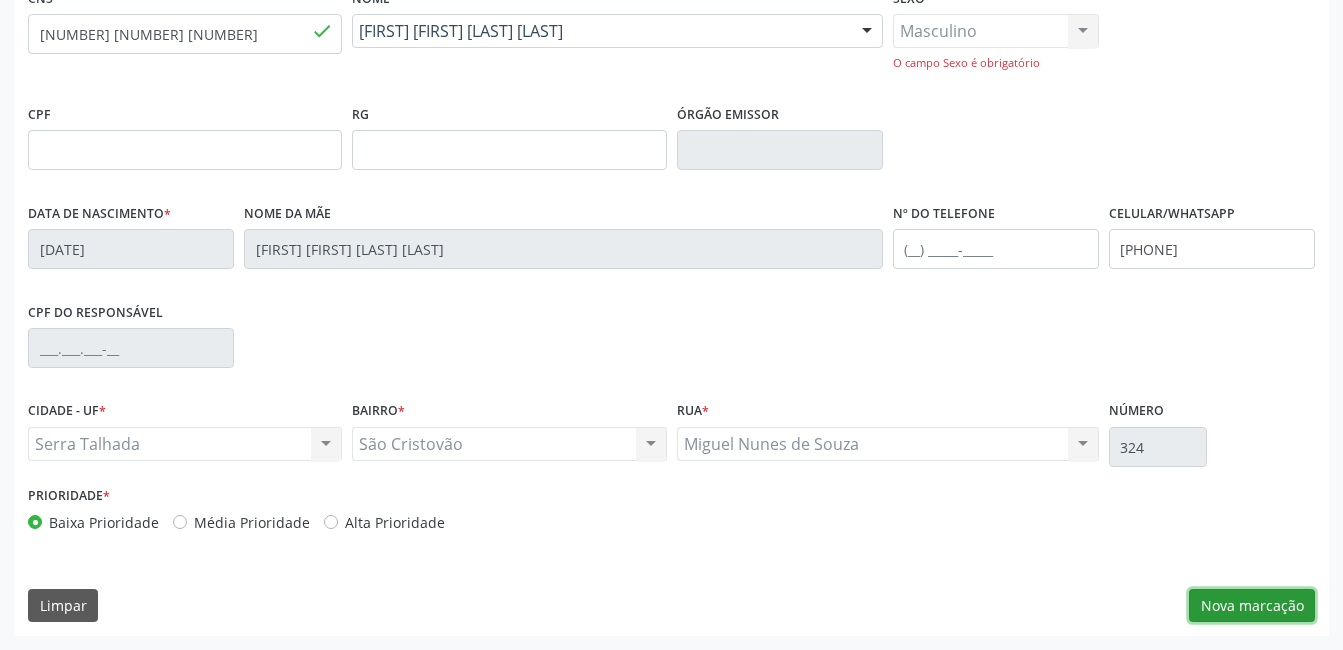 click on "Nova marcação" at bounding box center (1252, 606) 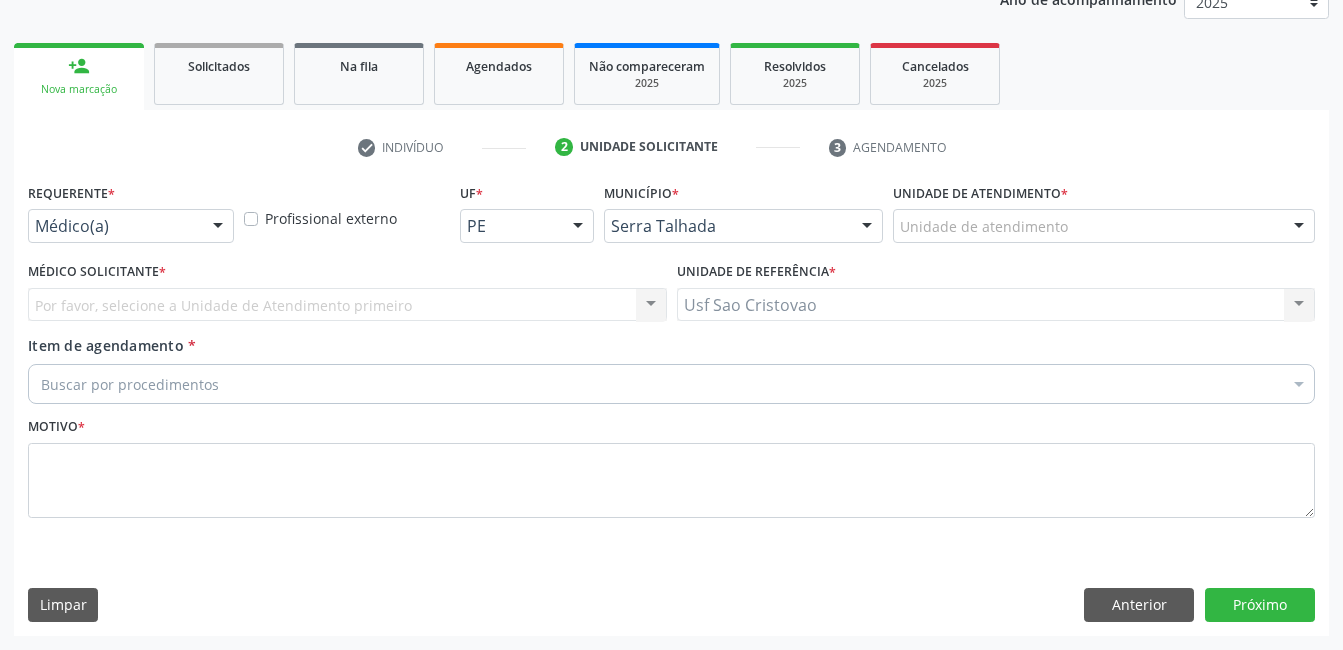 scroll, scrollTop: 256, scrollLeft: 0, axis: vertical 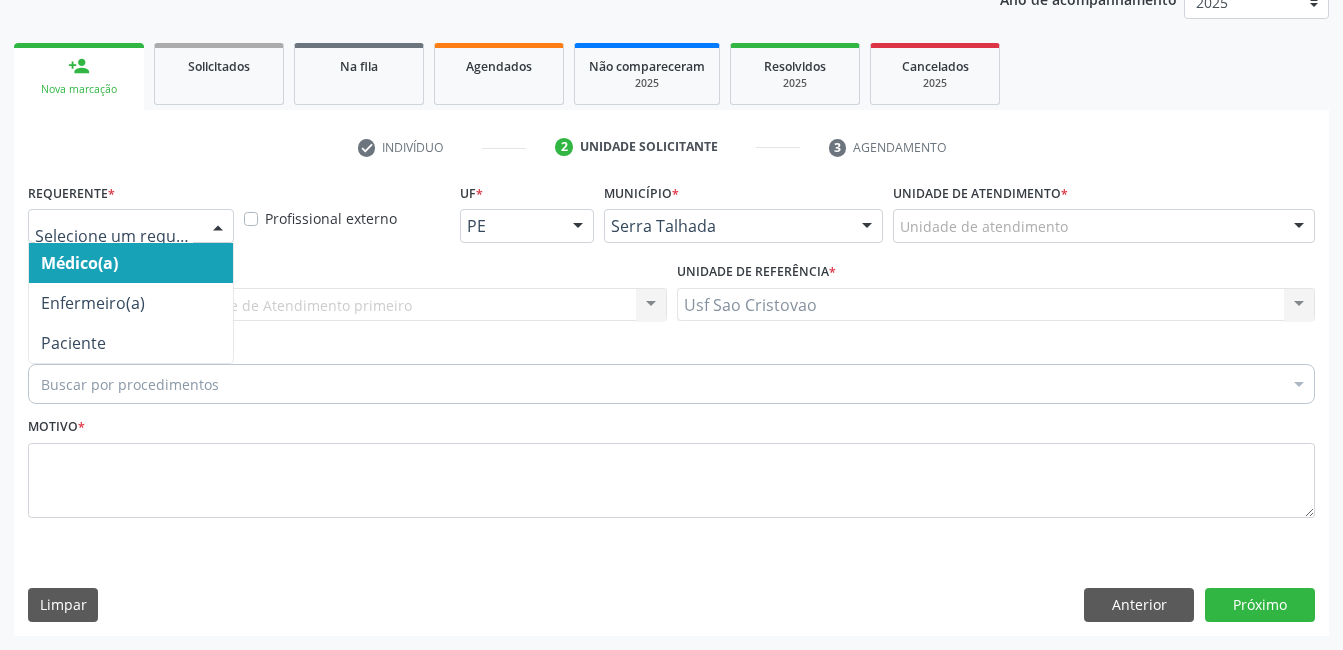 click at bounding box center [218, 227] 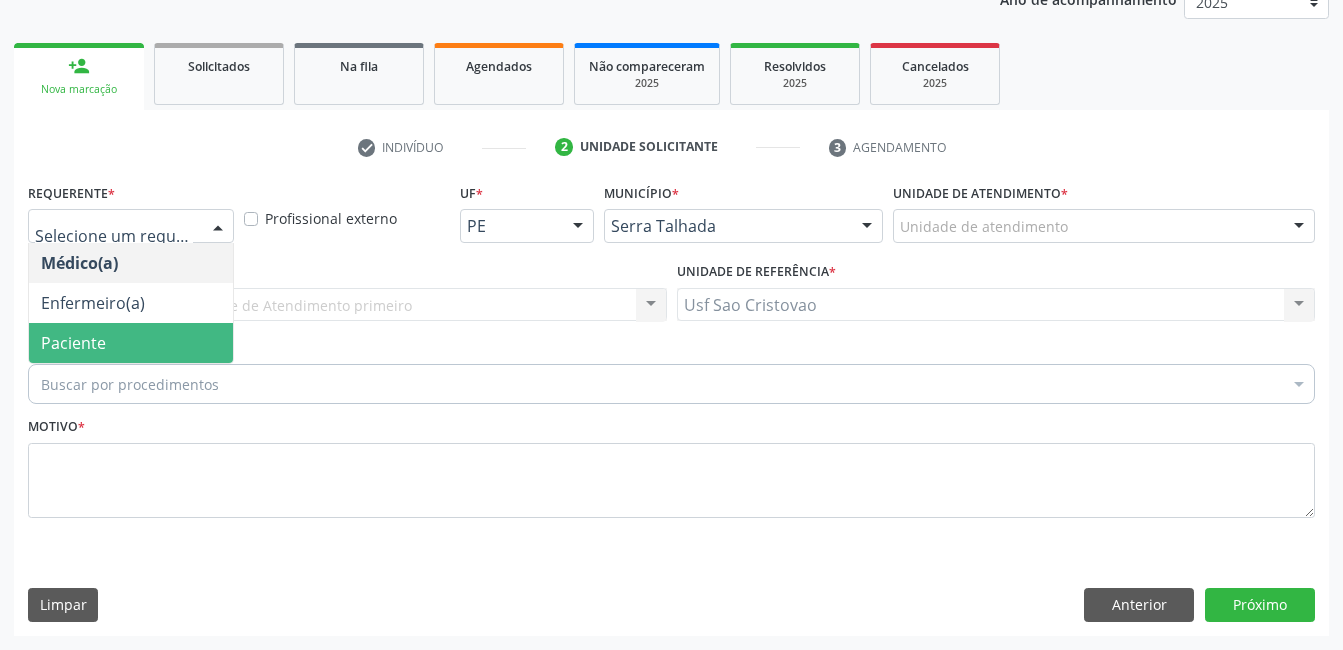 click on "Paciente" at bounding box center (131, 343) 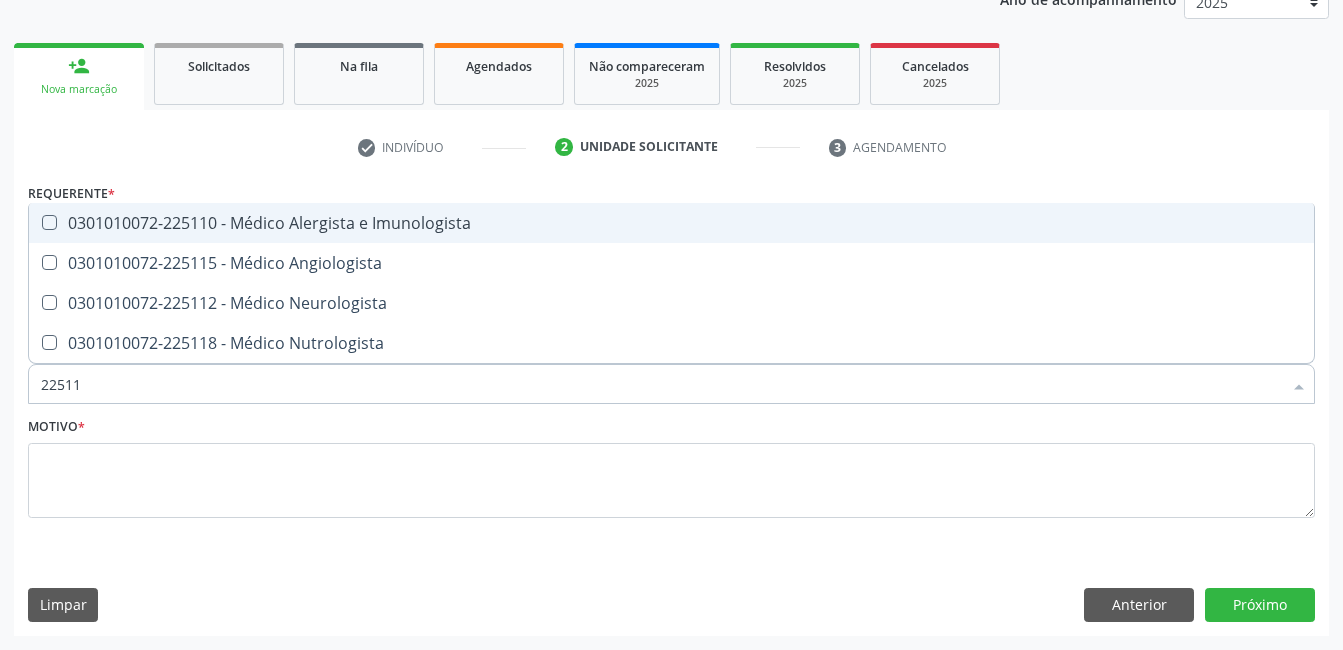 type on "225112" 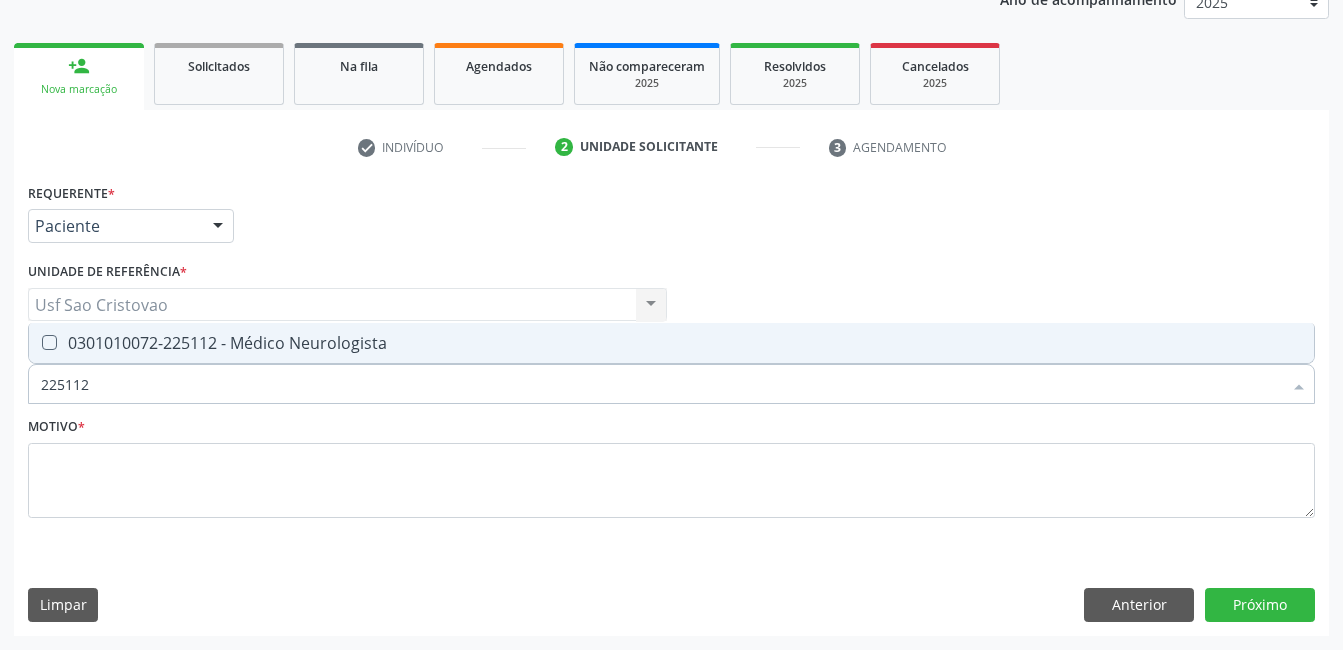click at bounding box center [49, 342] 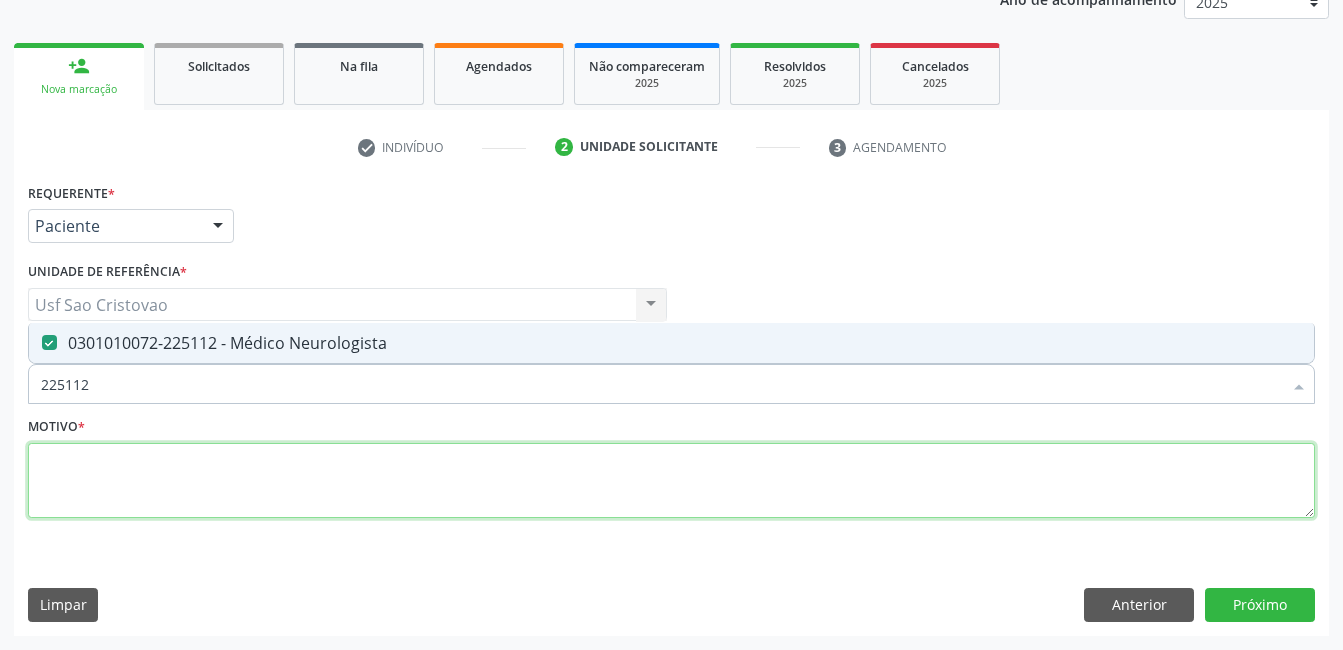 click at bounding box center [671, 481] 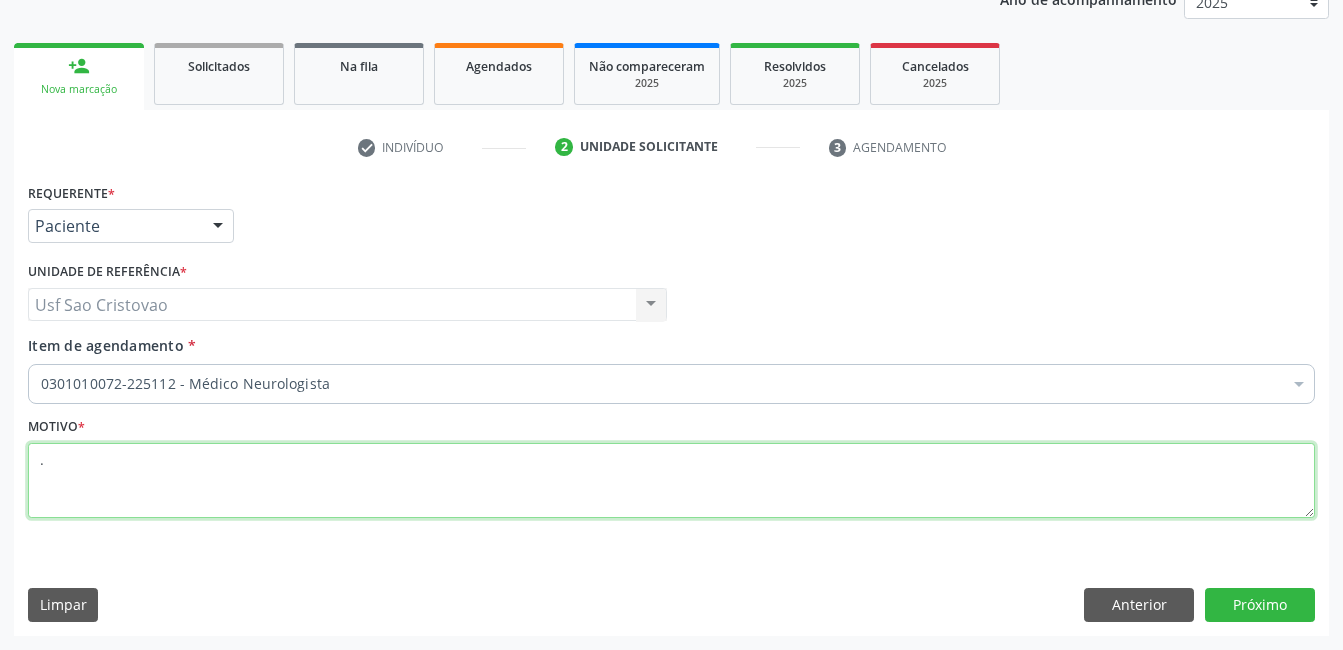 type on "." 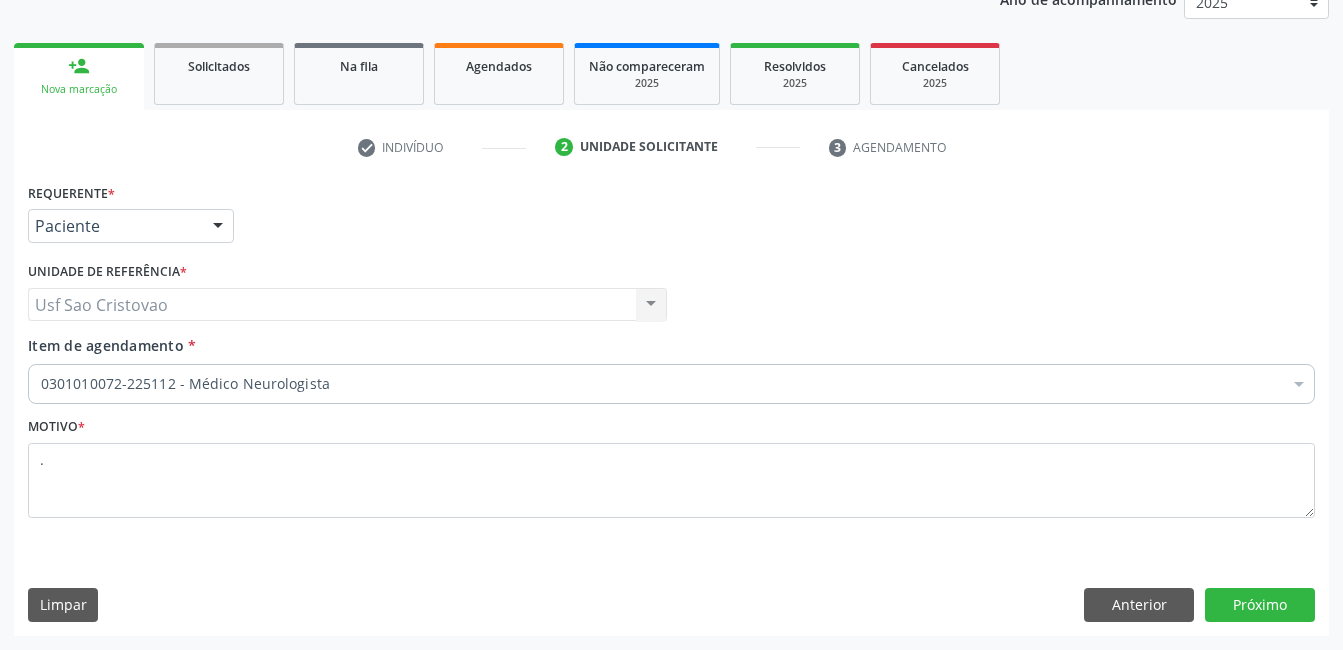 click on "Limpar
Anterior
Próximo" at bounding box center [671, 605] 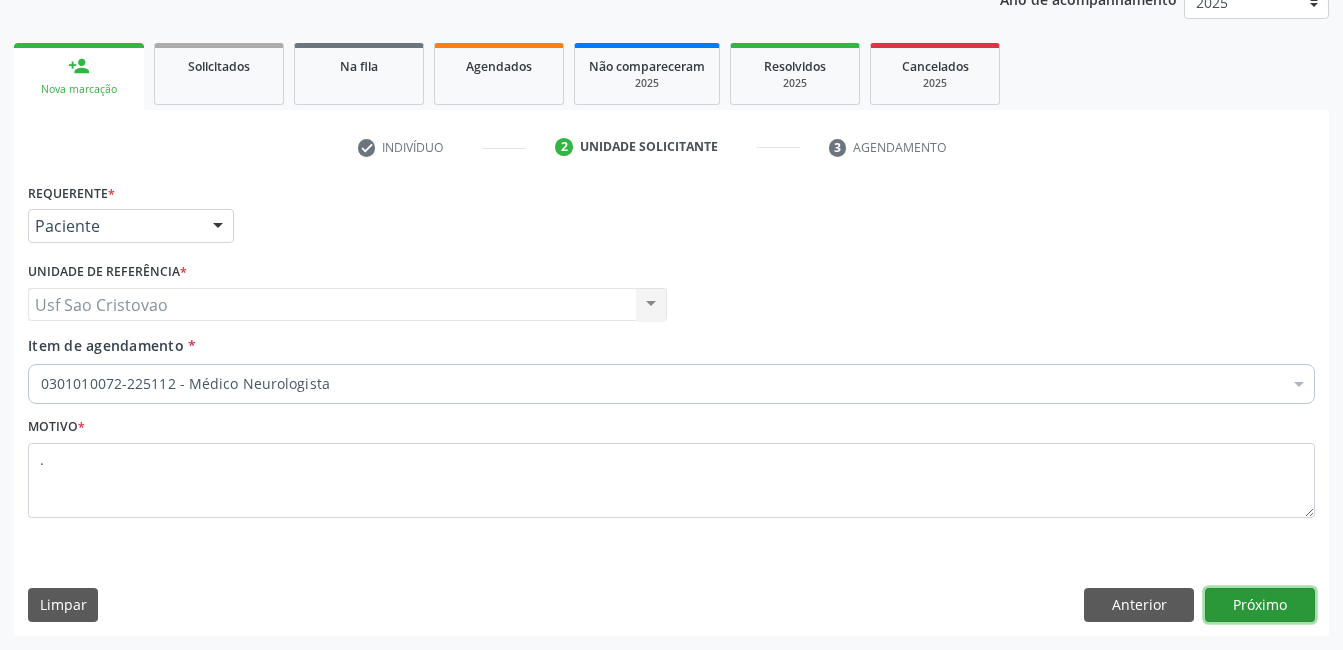 click on "Próximo" at bounding box center (1260, 605) 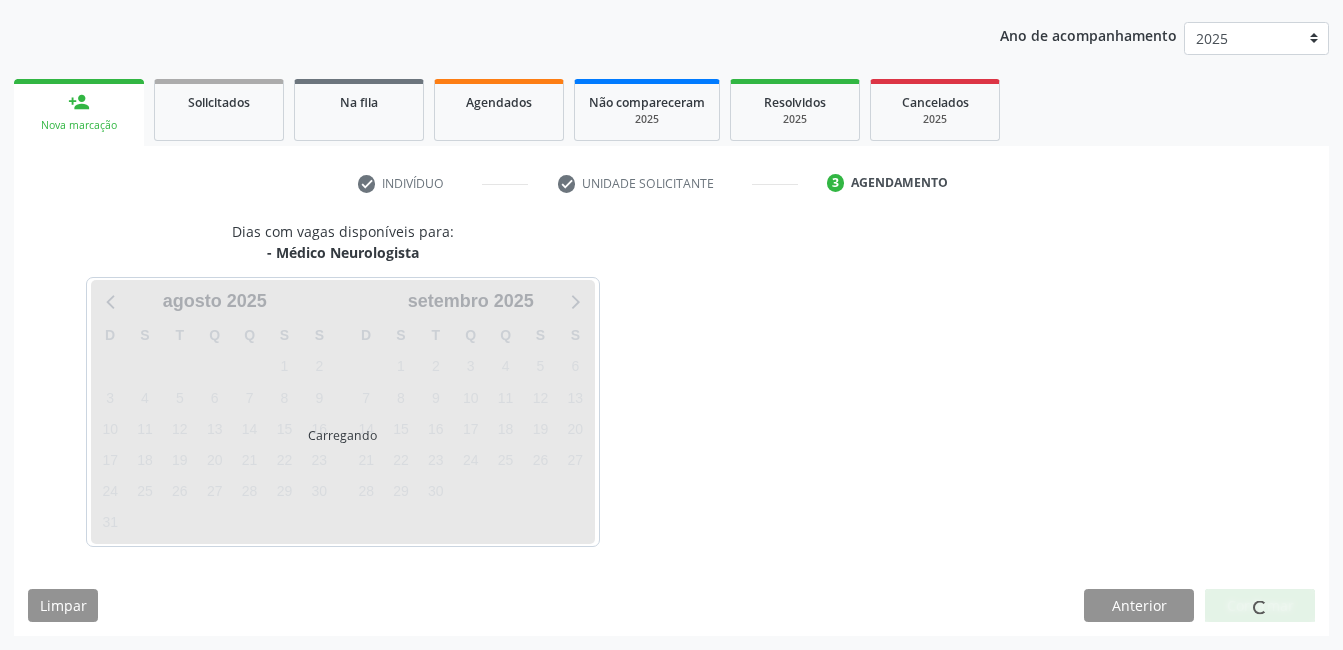 scroll, scrollTop: 220, scrollLeft: 0, axis: vertical 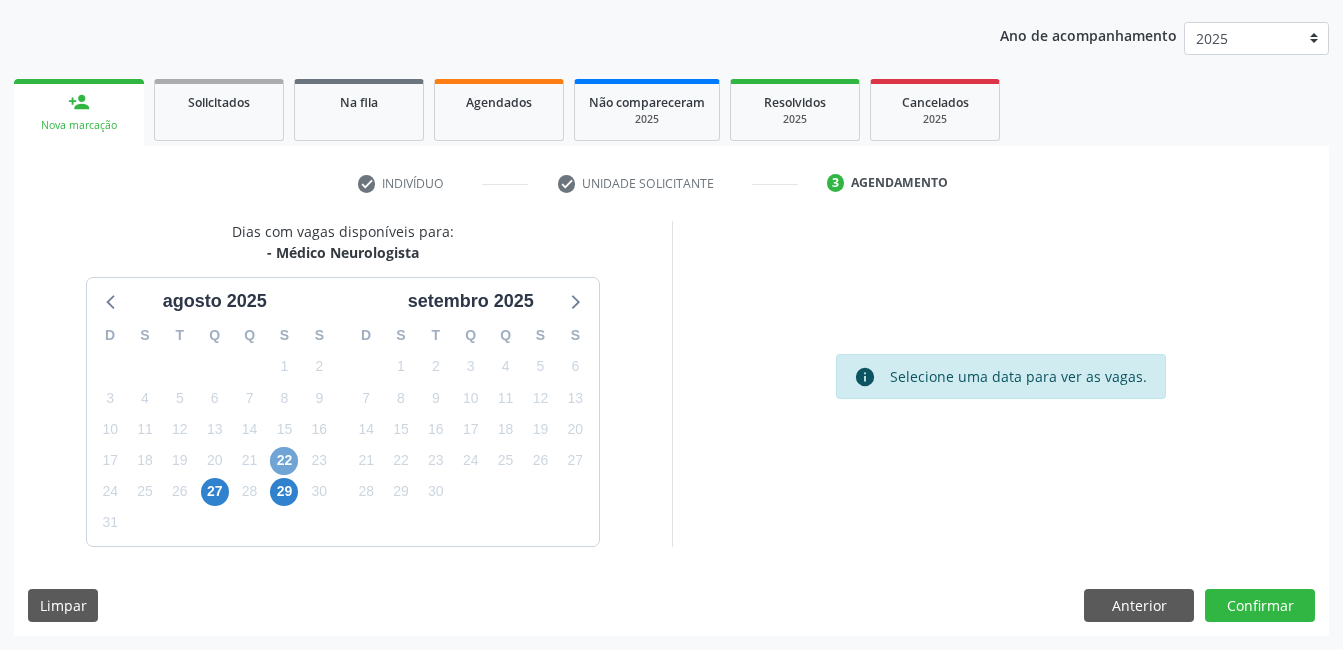 click on "22" at bounding box center [284, 461] 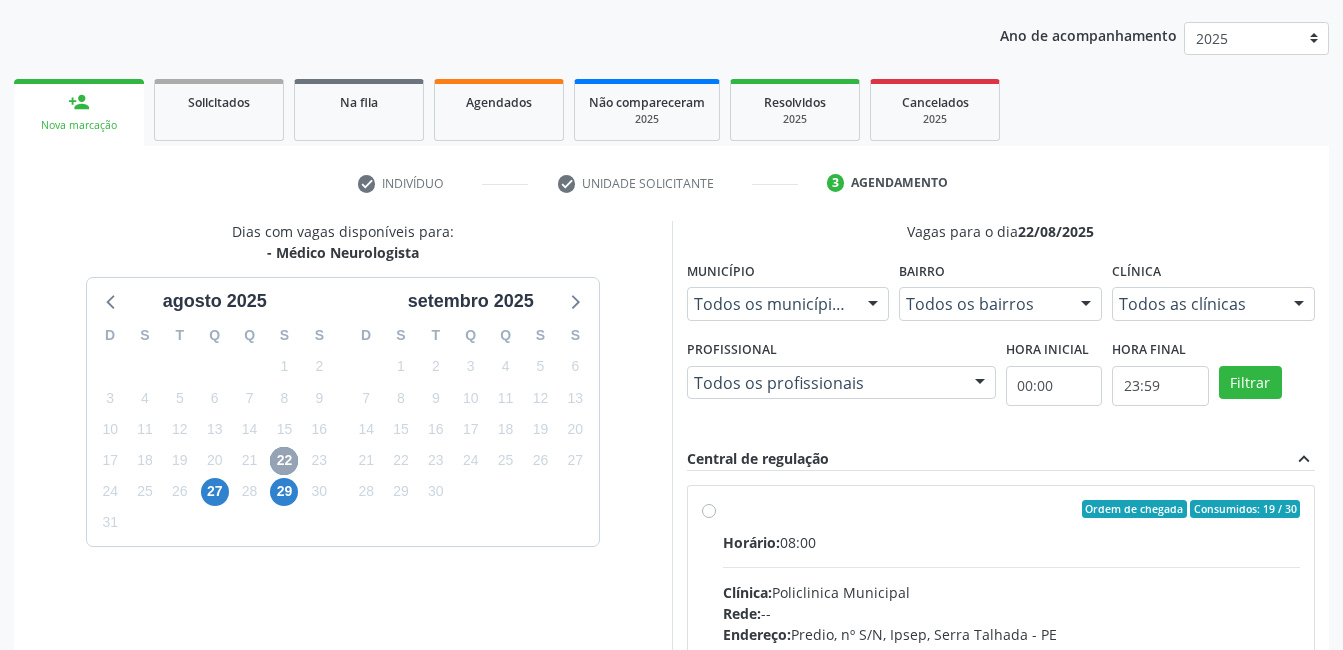 scroll, scrollTop: 420, scrollLeft: 0, axis: vertical 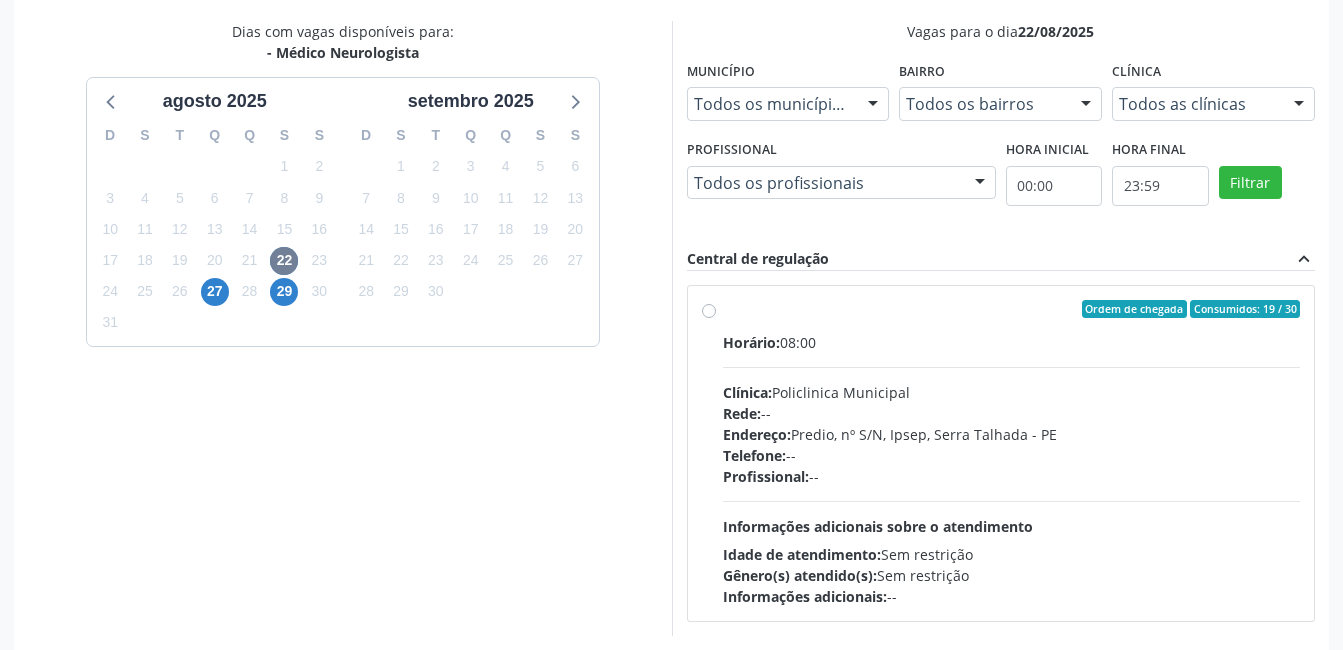 click on "Ordem de chegada
Consumidos: 19 / 30
Horário:   08:00
Clínica:  Policlinica Municipal
Rede:
--
Endereço:   Predio, nº S/N, Ipsep, [CITY] - [STATE]
Telefone:   --
Profissional:
--
Informações adicionais sobre o atendimento
Idade de atendimento:
Sem restrição
Gênero(s) atendido(s):
Sem restrição
Informações adicionais:
--" at bounding box center (1012, 453) 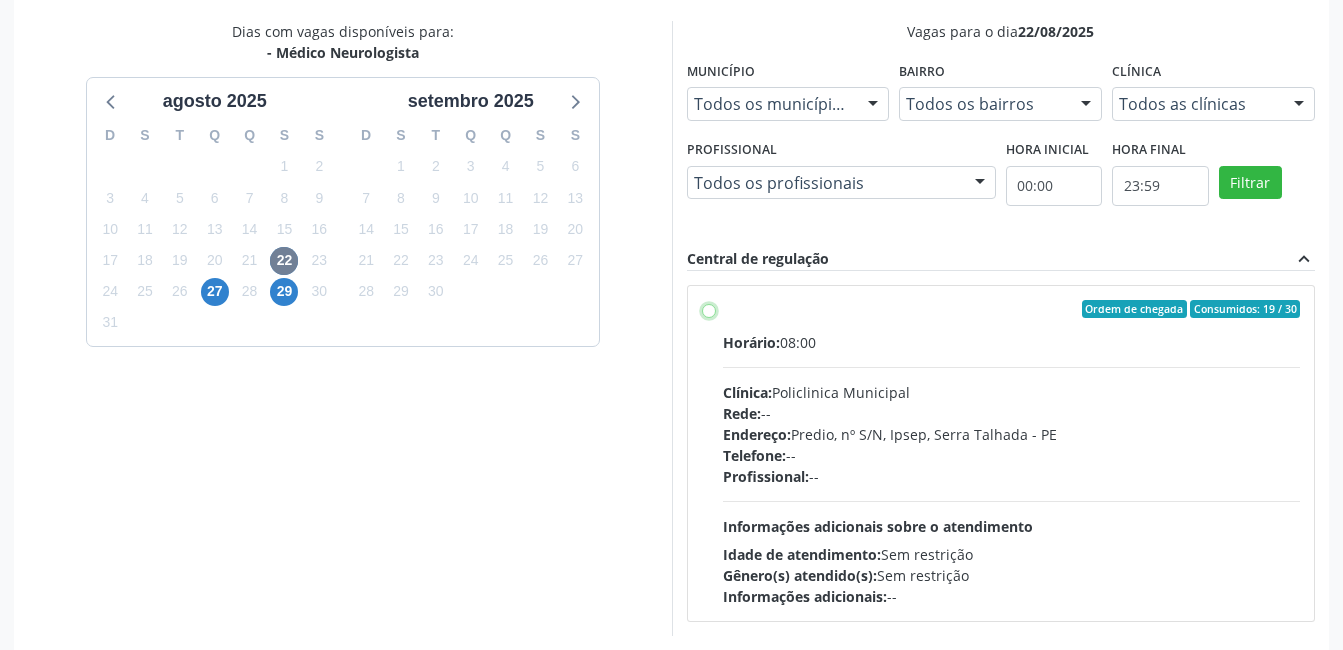 click on "Ordem de chegada
Consumidos: 19 / 30
Horário:   08:00
Clínica:  Policlinica Municipal
Rede:
--
Endereço:   Predio, nº S/N, Ipsep, [CITY] - [STATE]
Telefone:   --
Profissional:
--
Informações adicionais sobre o atendimento
Idade de atendimento:
Sem restrição
Gênero(s) atendido(s):
Sem restrição
Informações adicionais:
--" at bounding box center [709, 309] 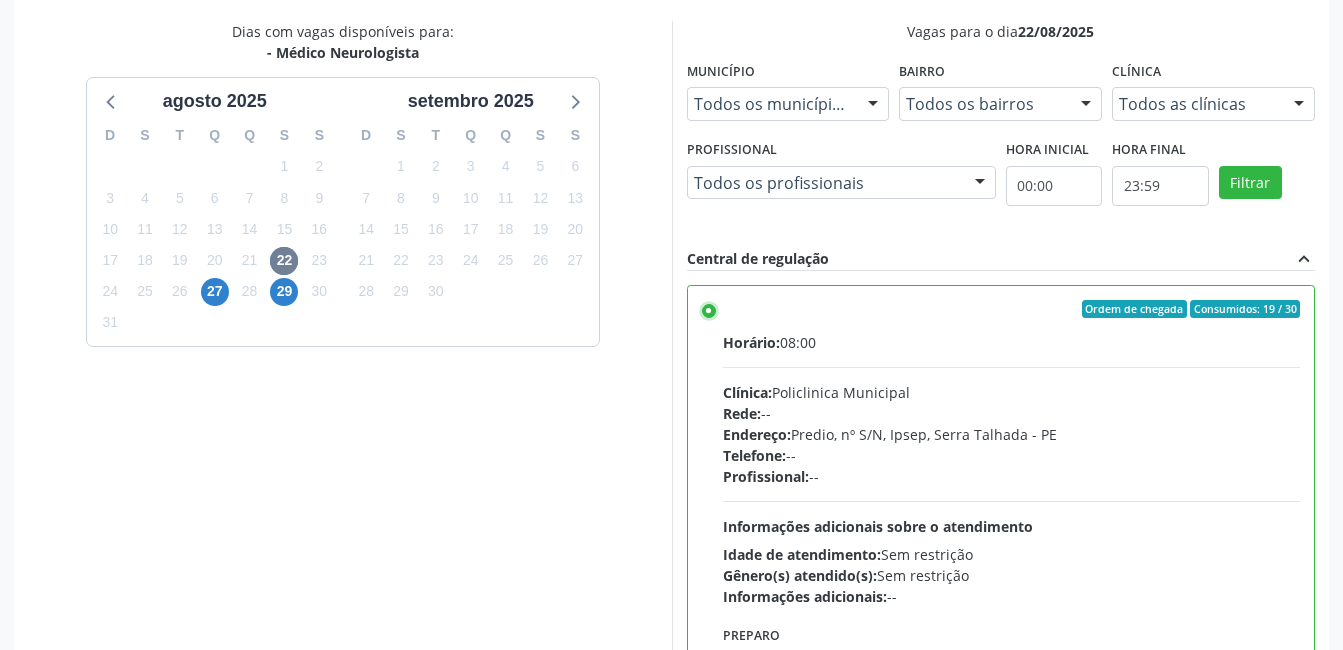 scroll, scrollTop: 545, scrollLeft: 0, axis: vertical 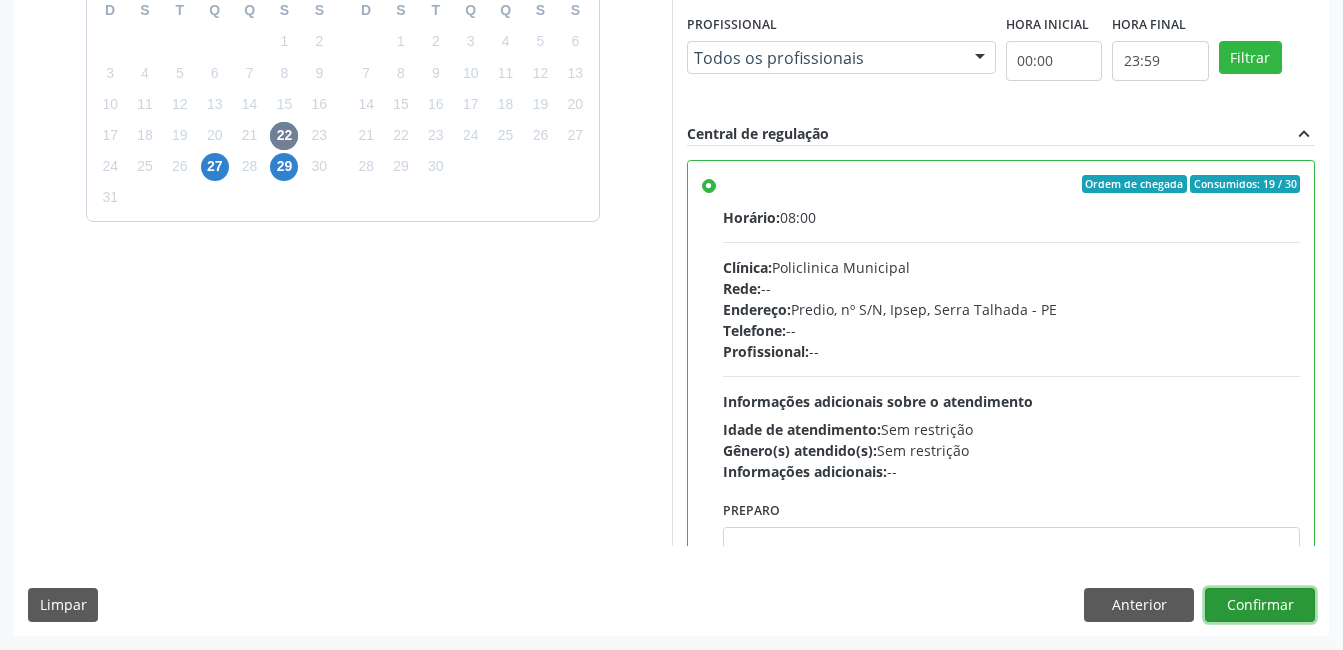 click on "Confirmar" at bounding box center [1260, 605] 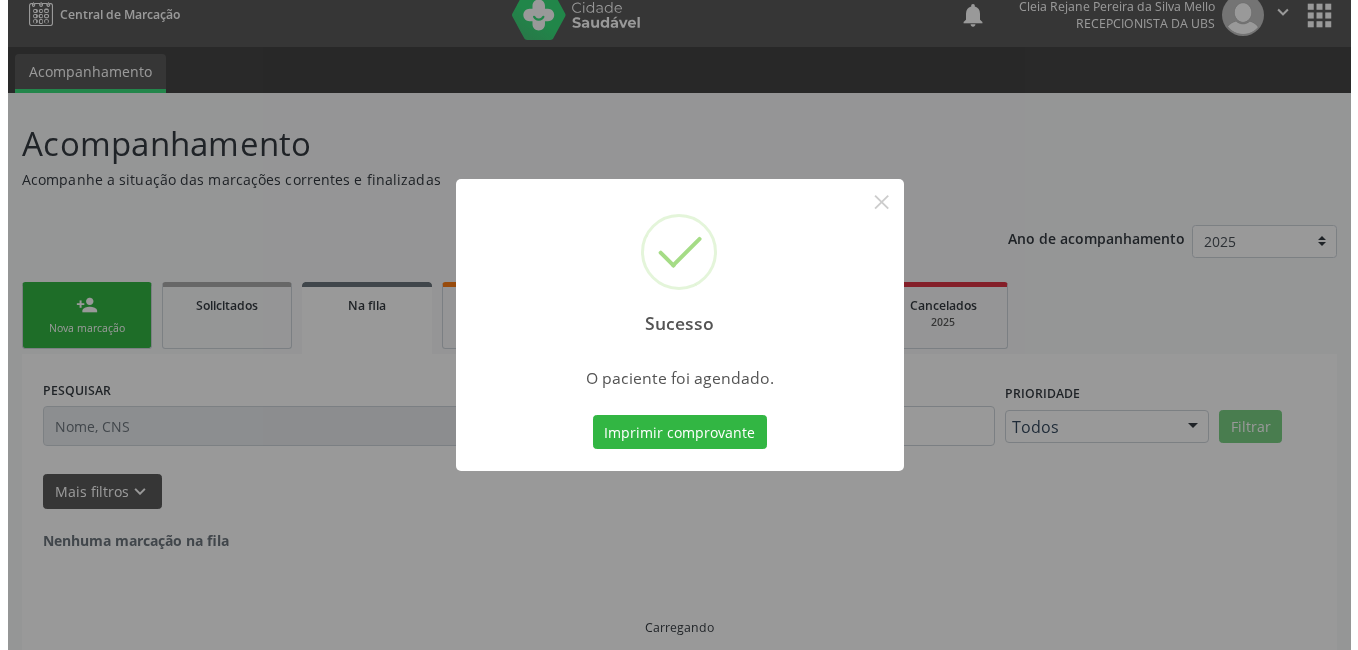 scroll, scrollTop: 0, scrollLeft: 0, axis: both 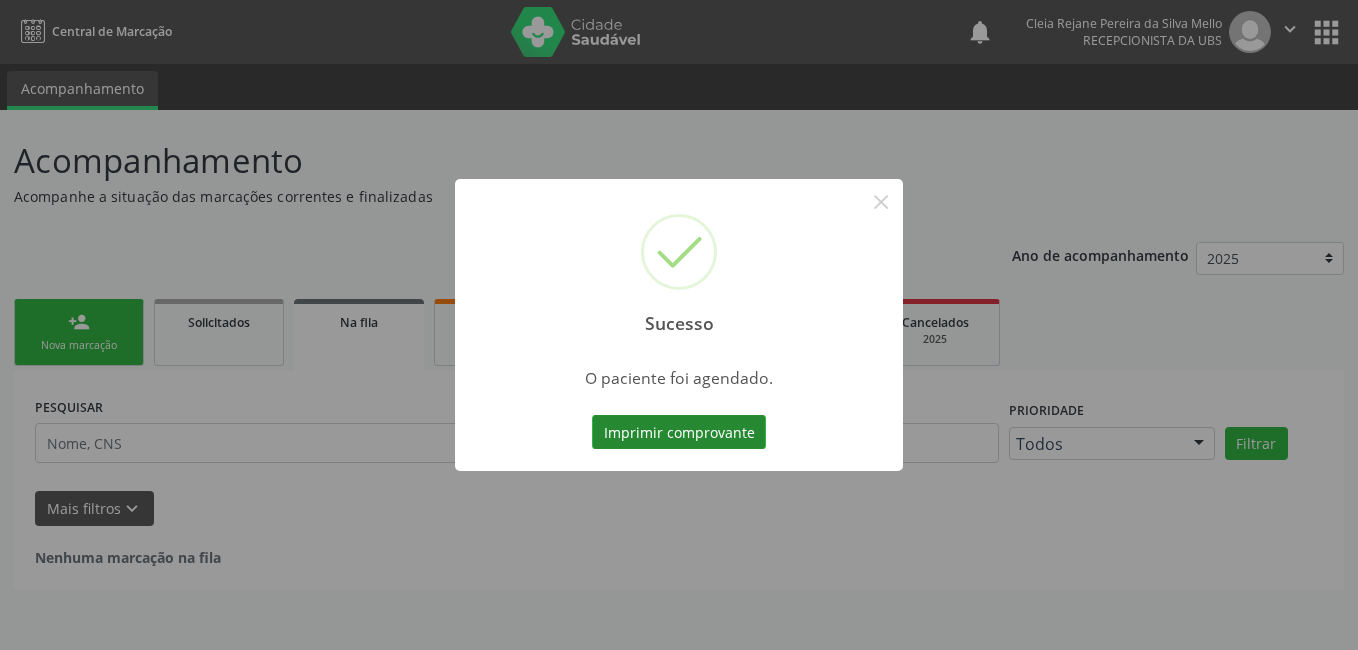 click on "Imprimir comprovante" at bounding box center [679, 432] 